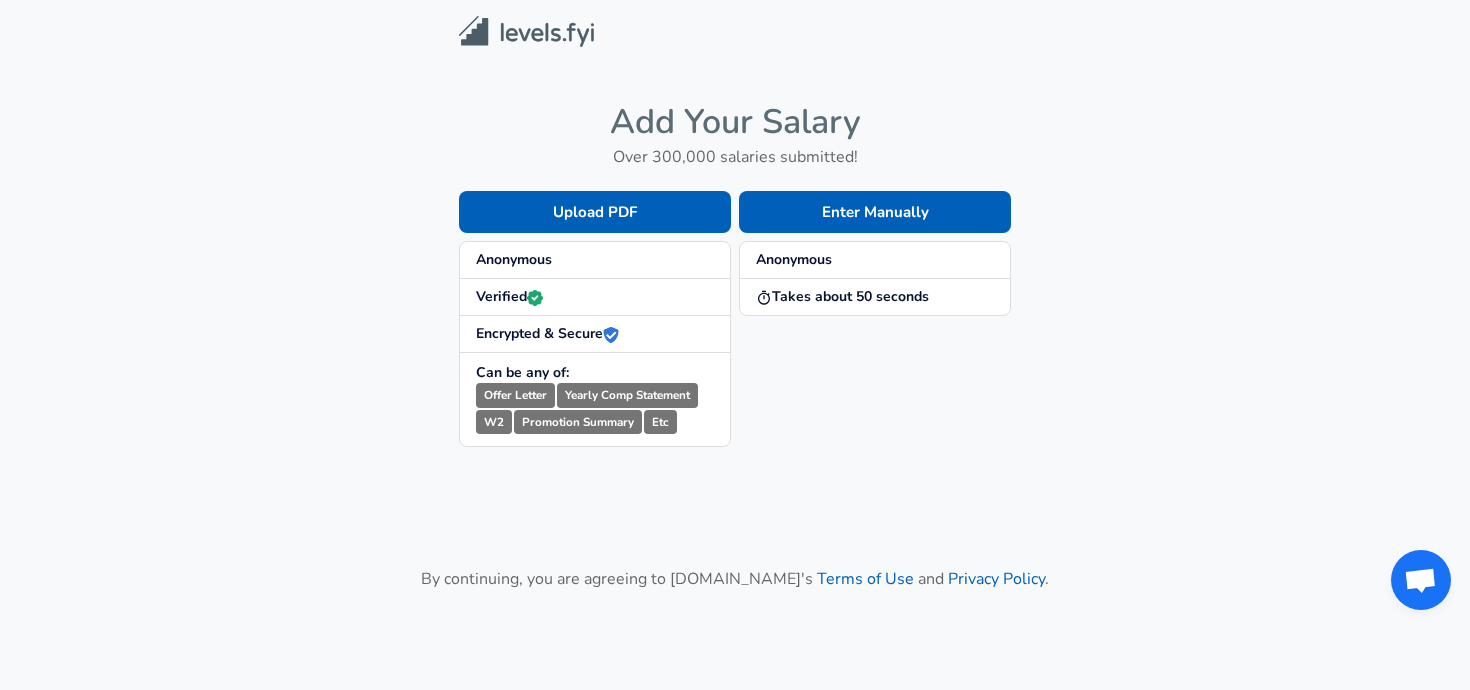 scroll, scrollTop: 0, scrollLeft: 0, axis: both 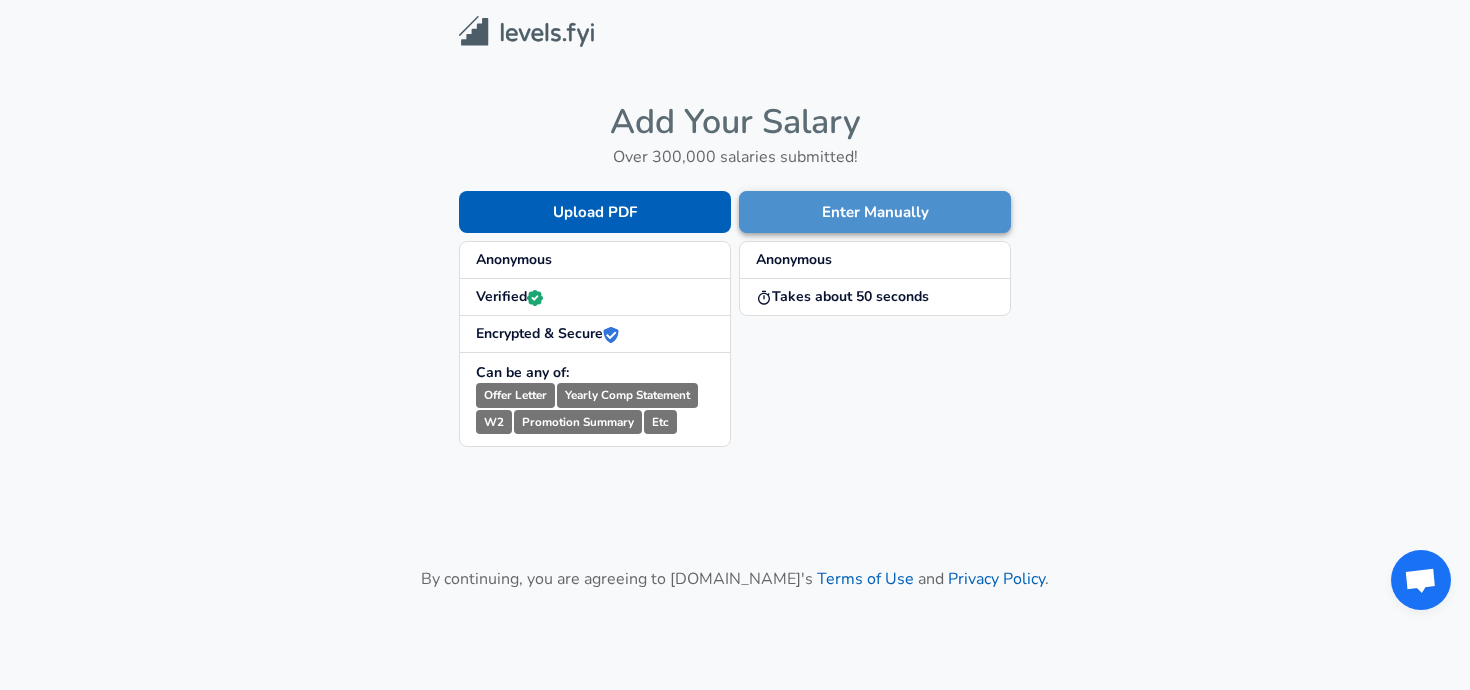 click on "Enter Manually" at bounding box center [875, 212] 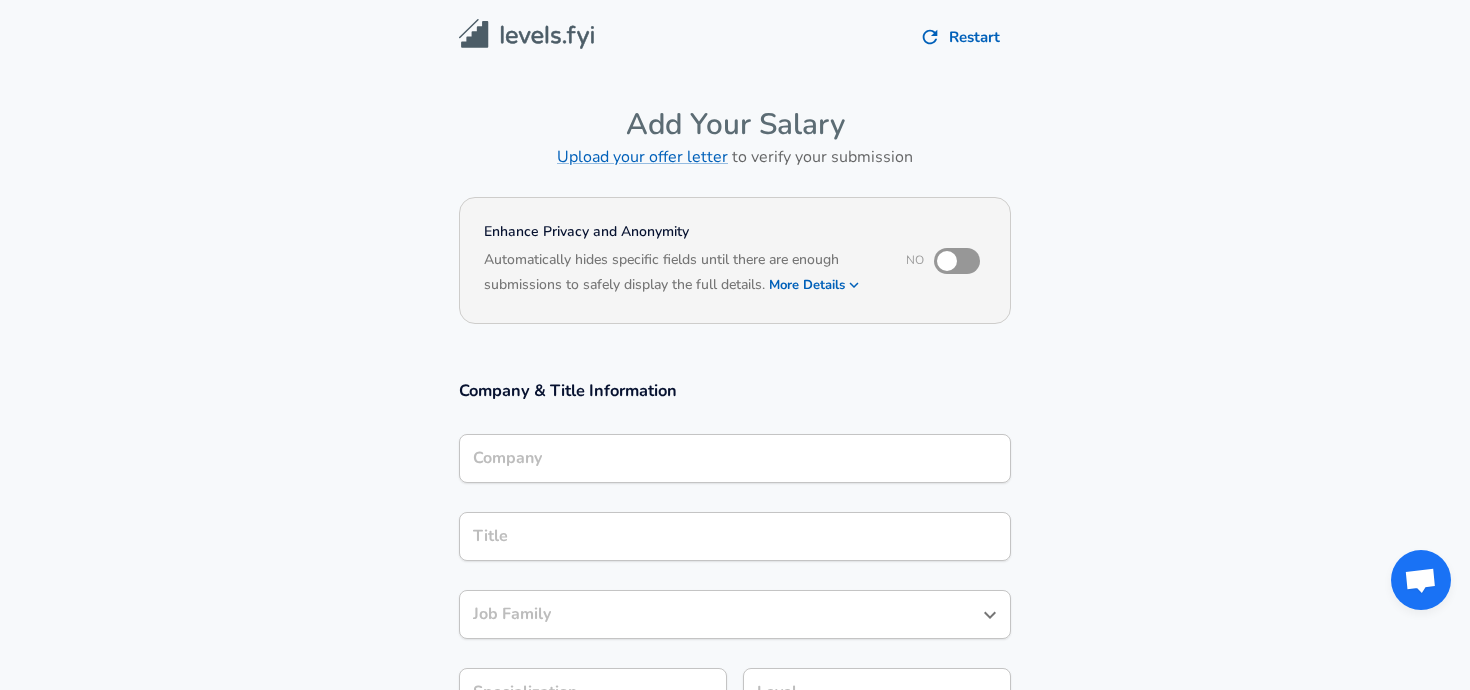 click at bounding box center (526, 34) 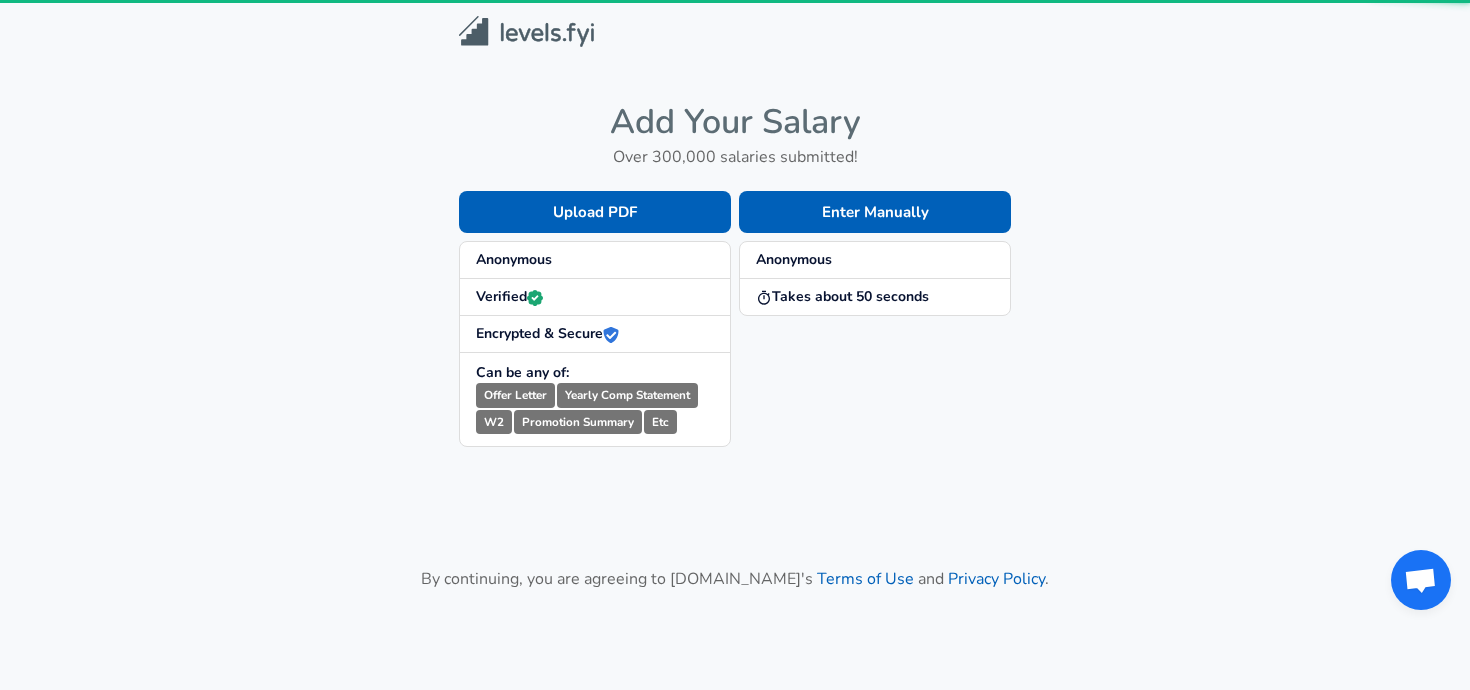 scroll, scrollTop: 0, scrollLeft: 0, axis: both 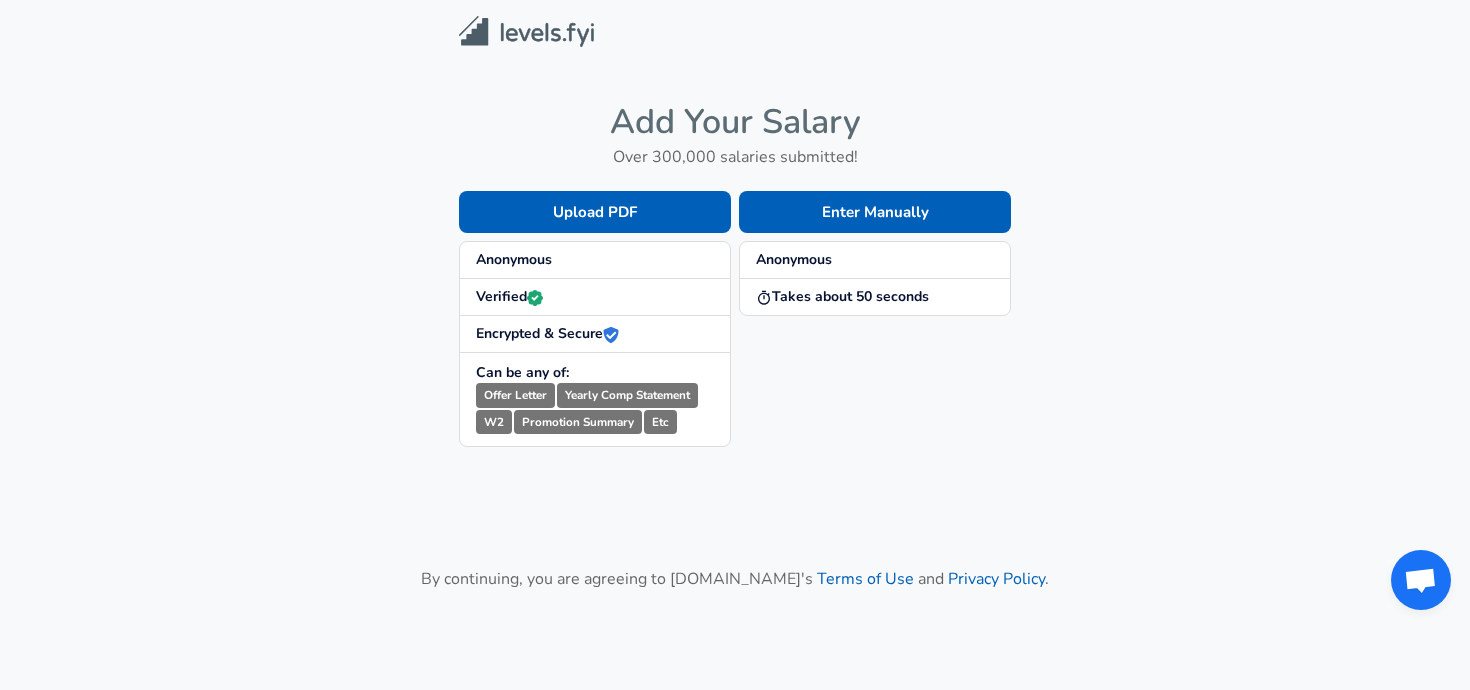 click on "Anonymous" at bounding box center (875, 260) 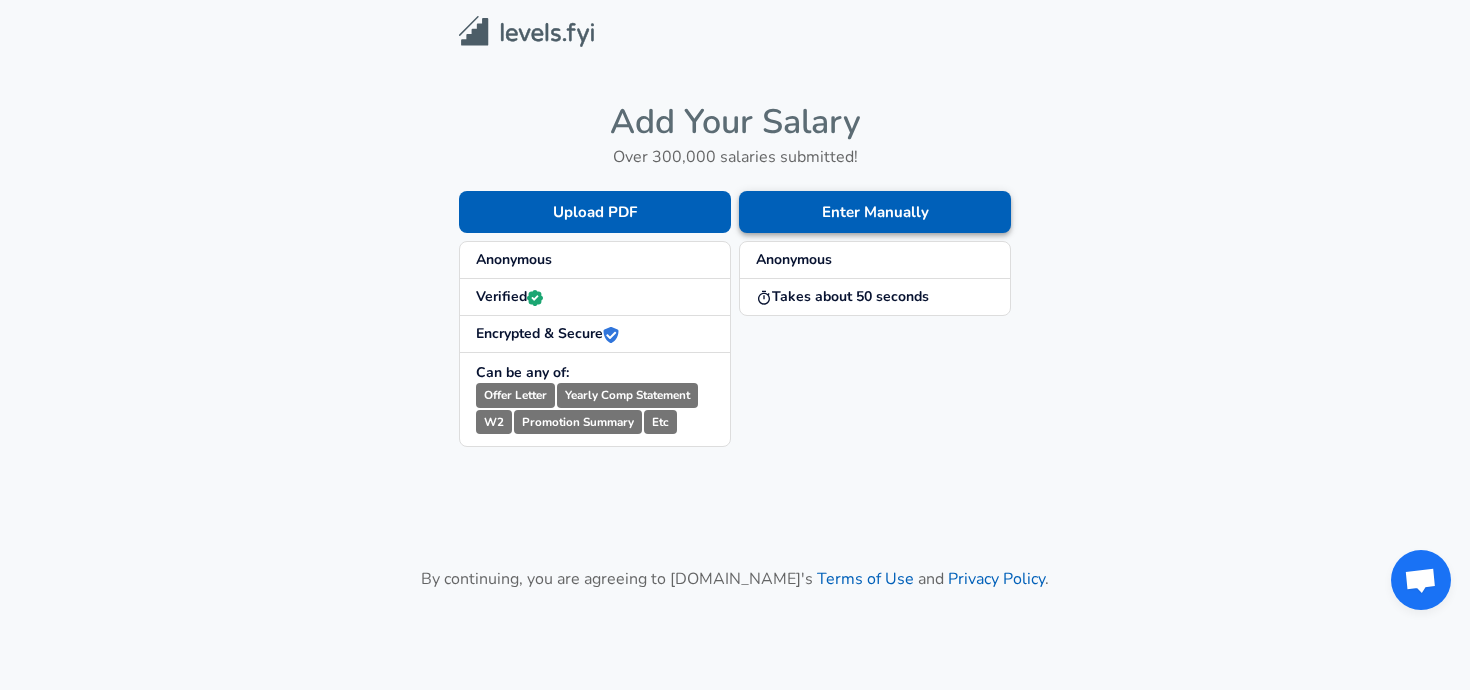 click on "Enter Manually" at bounding box center [875, 212] 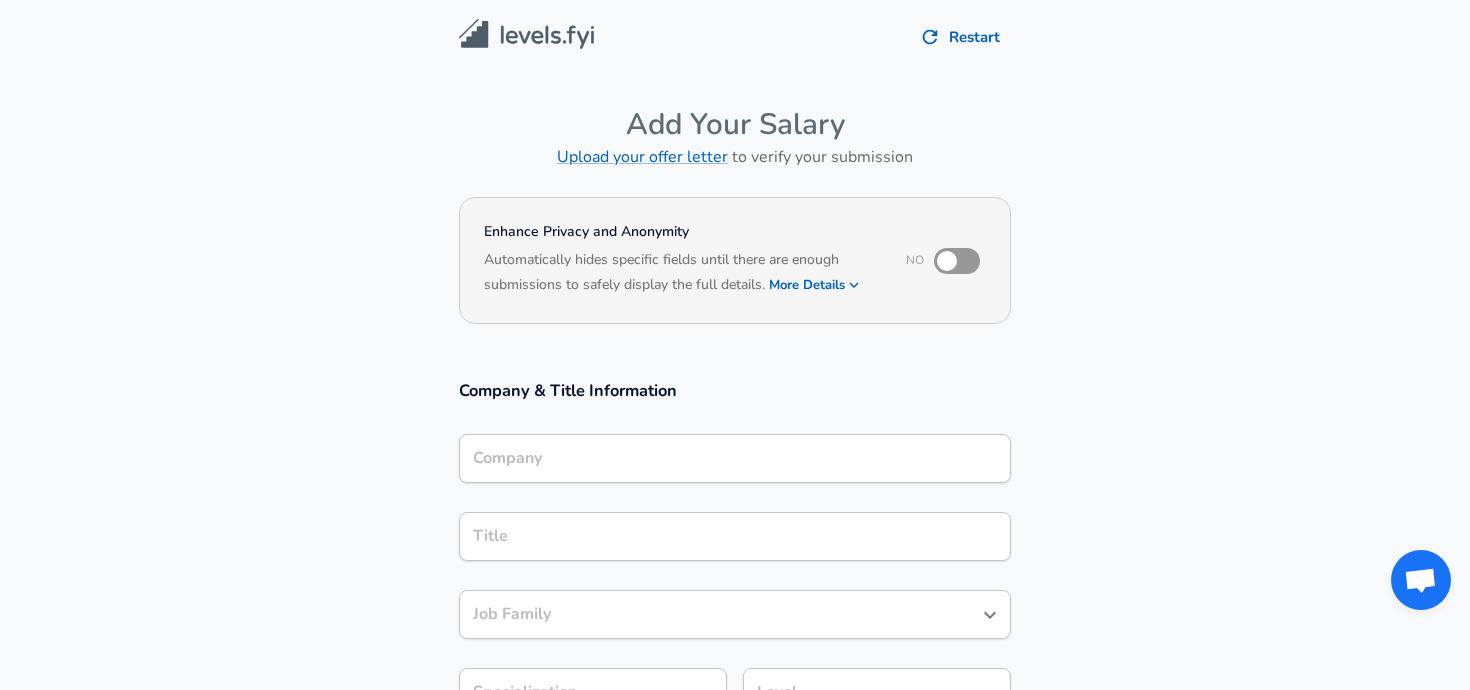 click on "Company" at bounding box center (735, 458) 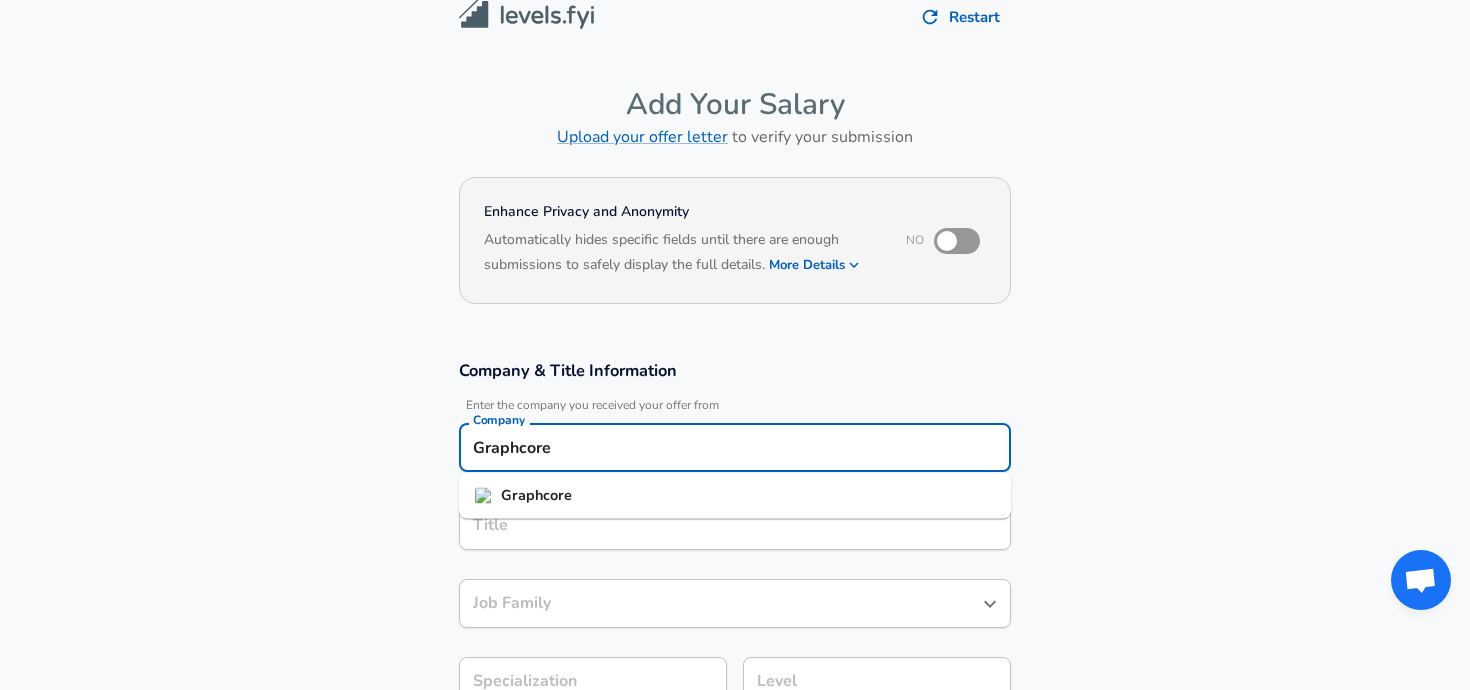 type on "Graphcore" 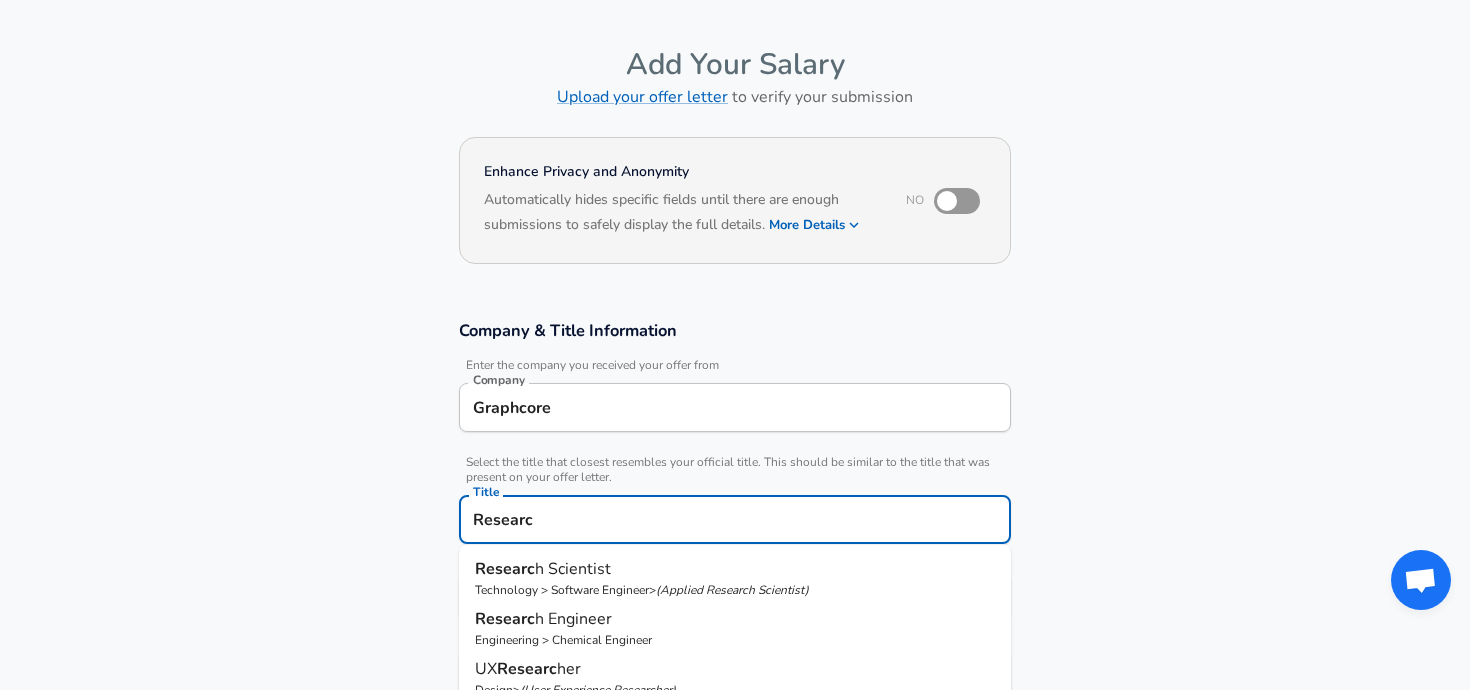 click on "Researc h Scientist" at bounding box center [735, 569] 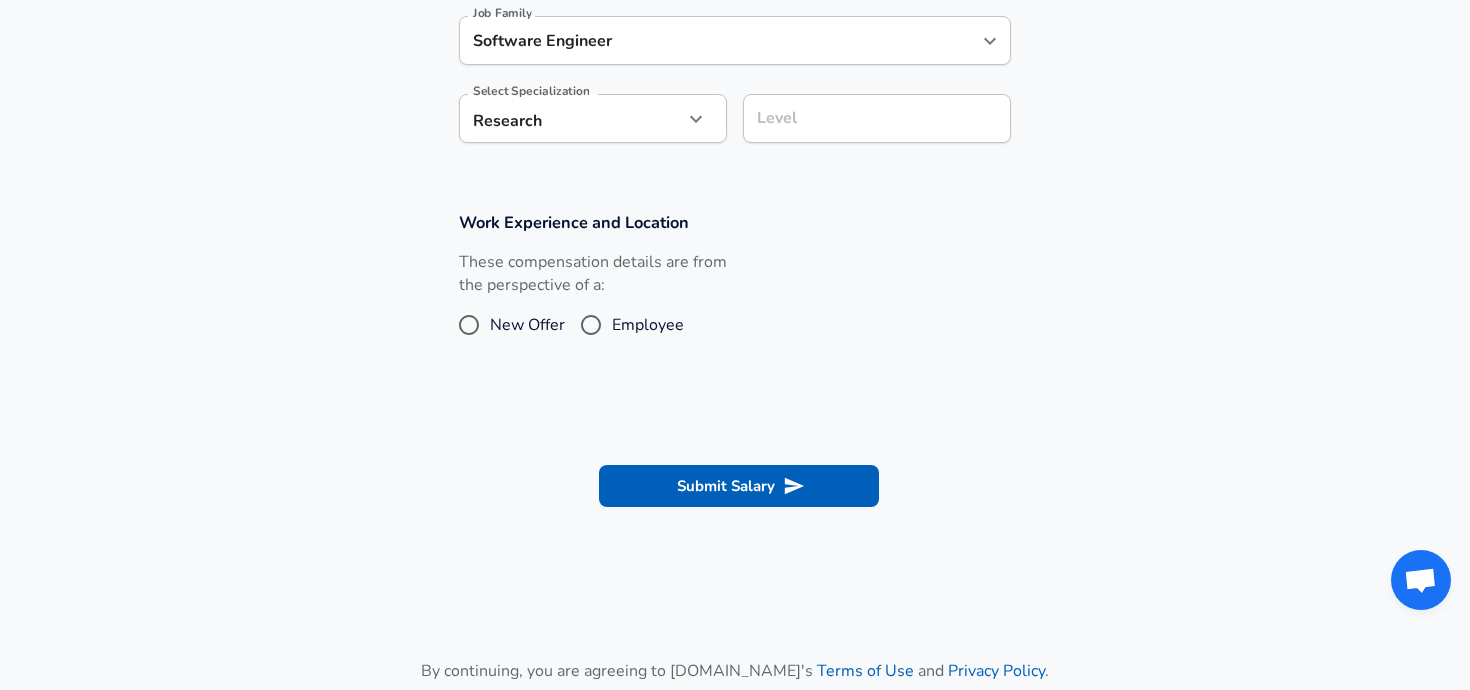 scroll, scrollTop: 615, scrollLeft: 0, axis: vertical 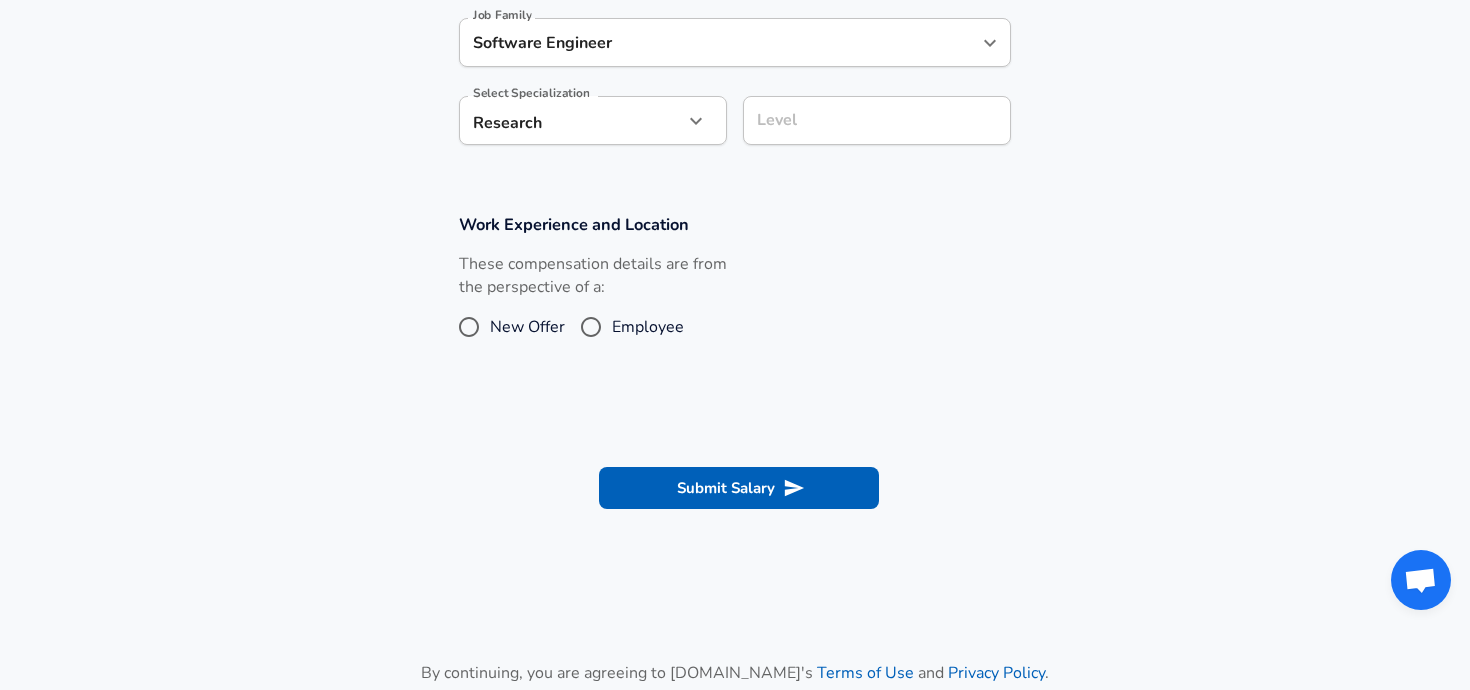 type on "Research Scientist" 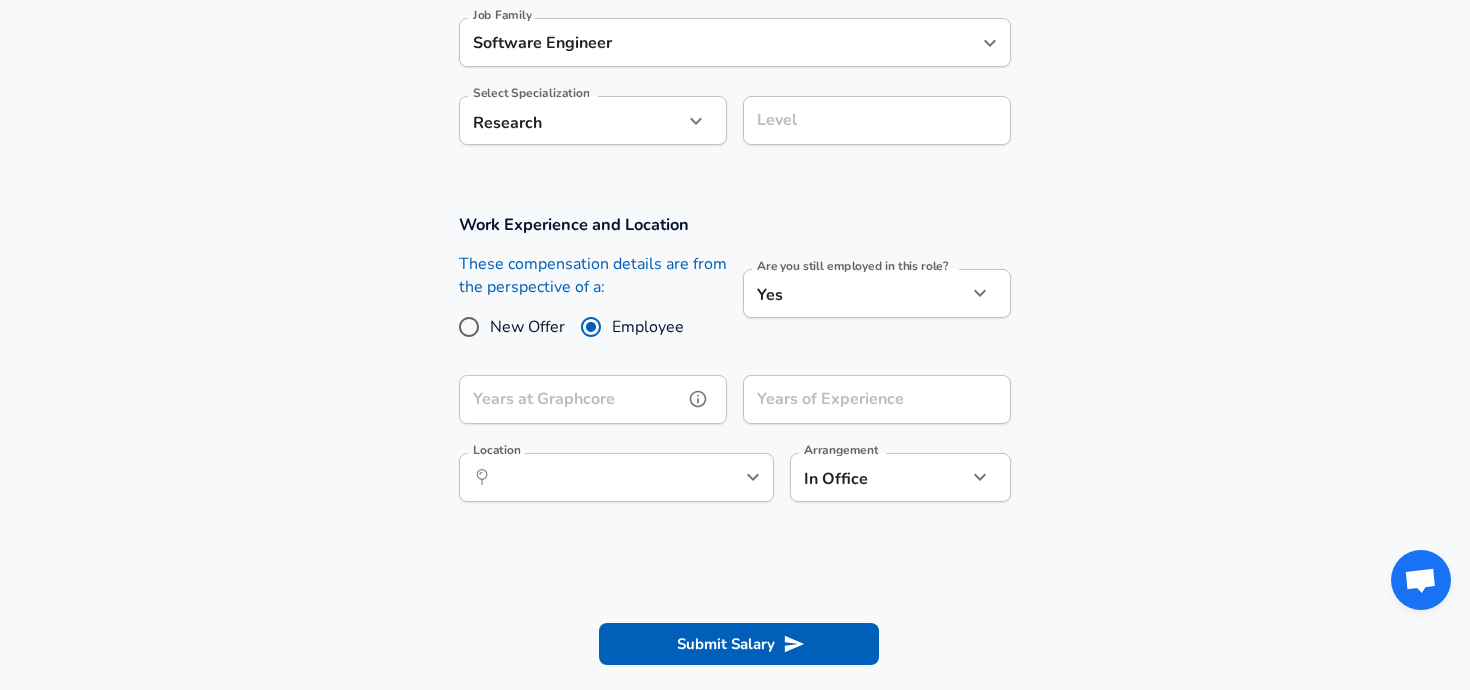 click on "Years at Graphcore" at bounding box center (571, 399) 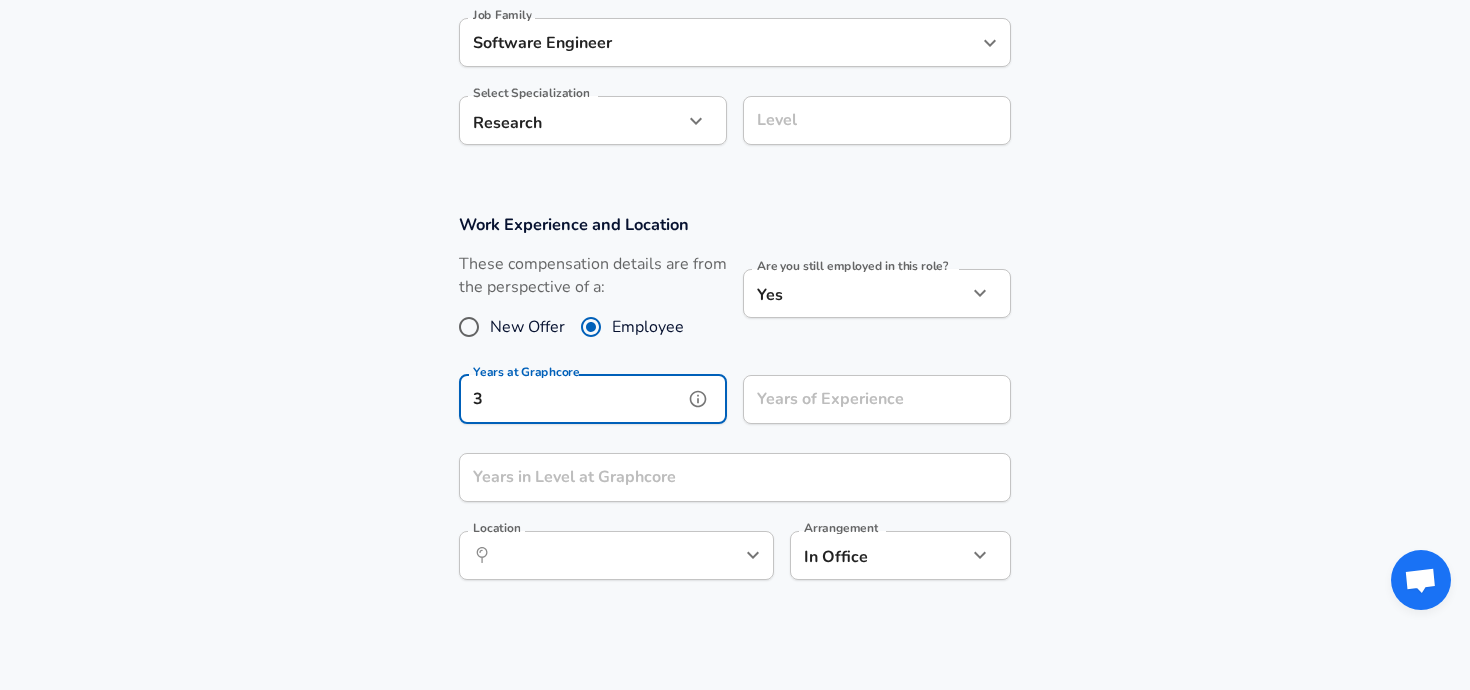 type on "3" 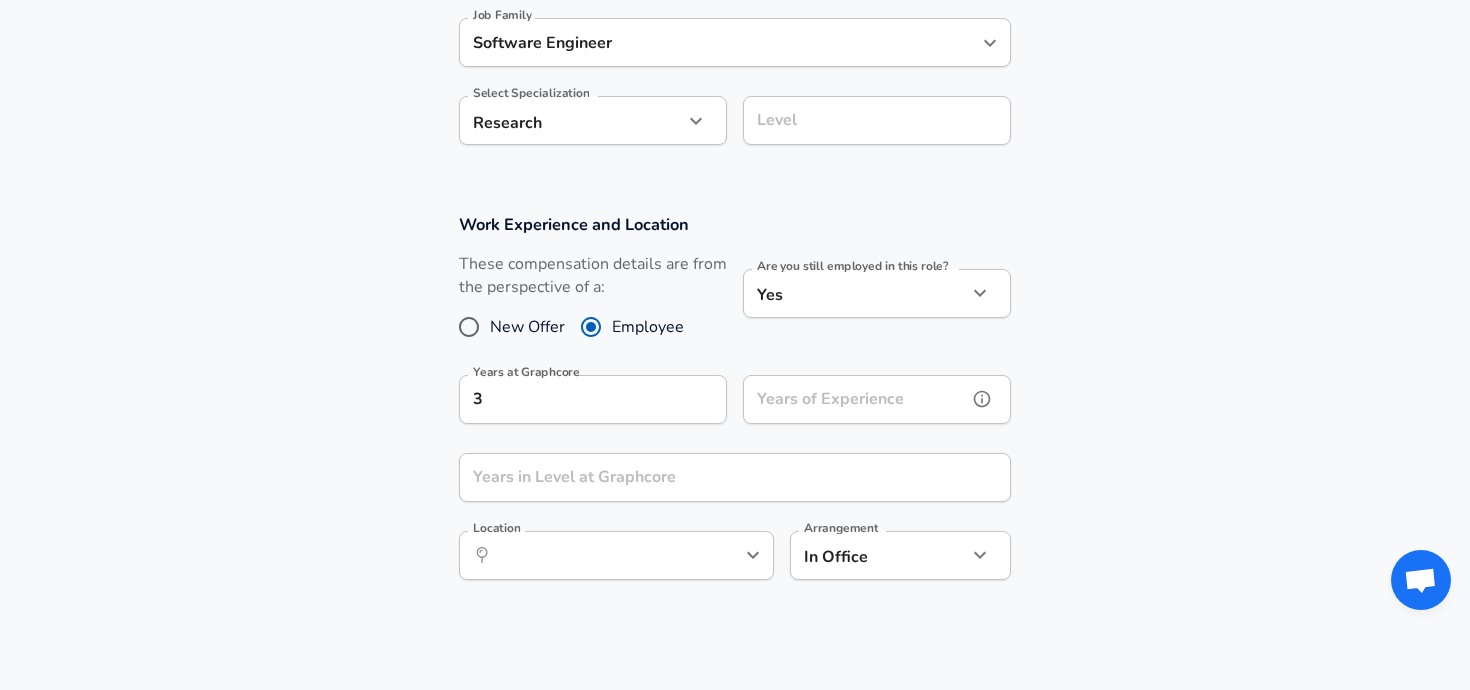 click on "Years of Experience" at bounding box center (855, 399) 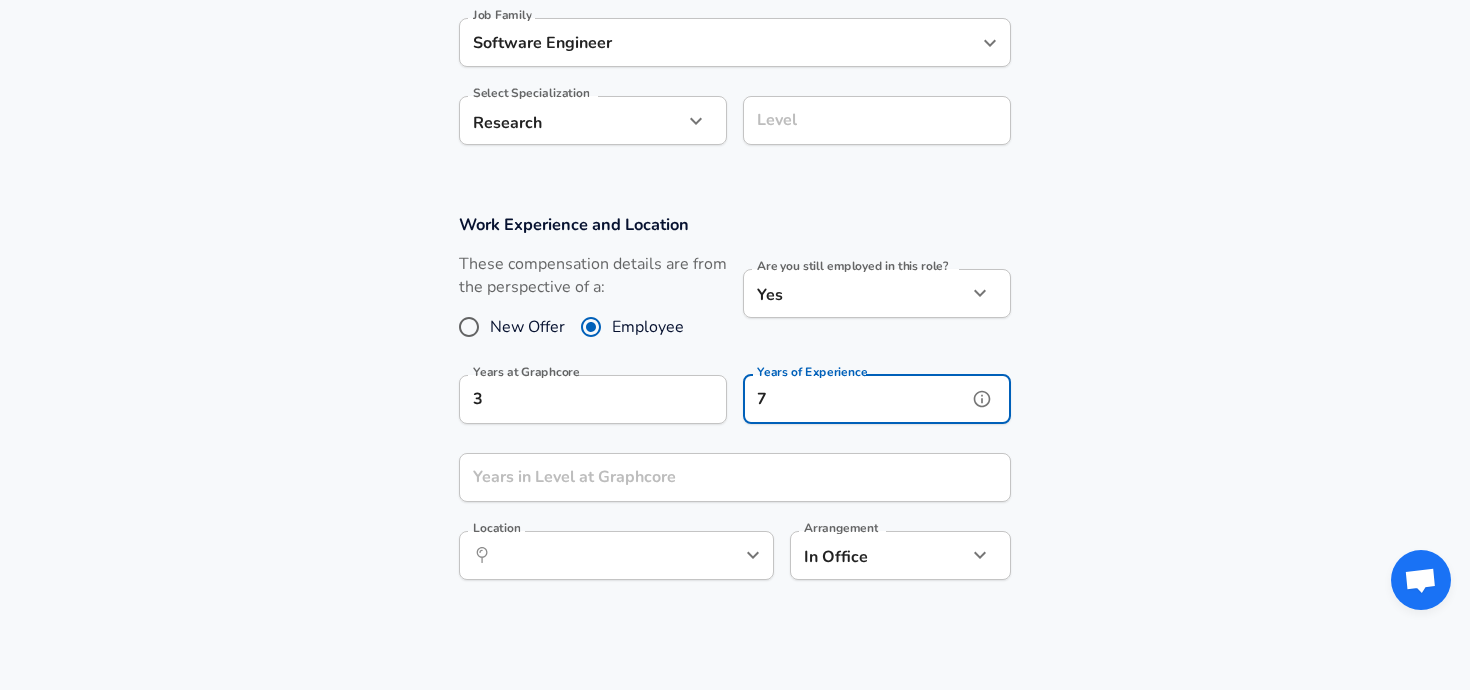 type on "7" 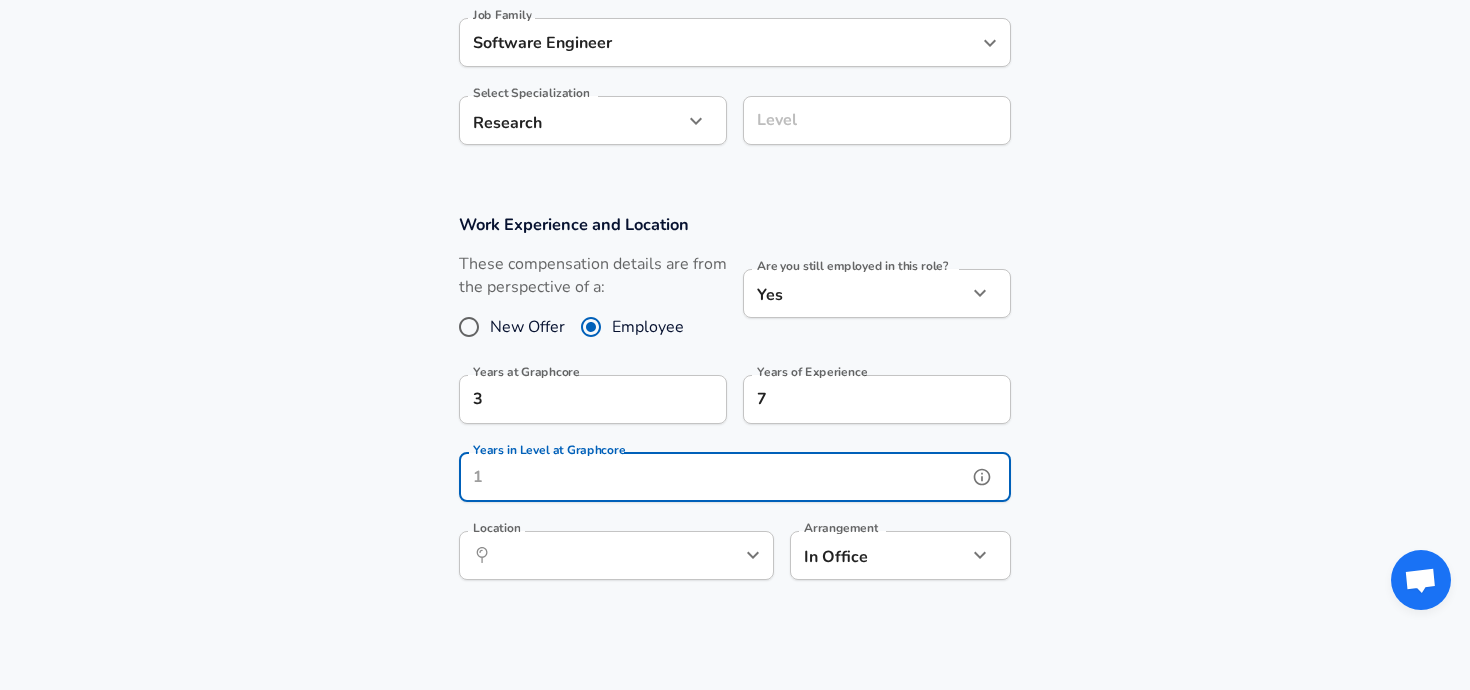 click on "Years in Level at Graphcore" at bounding box center [713, 477] 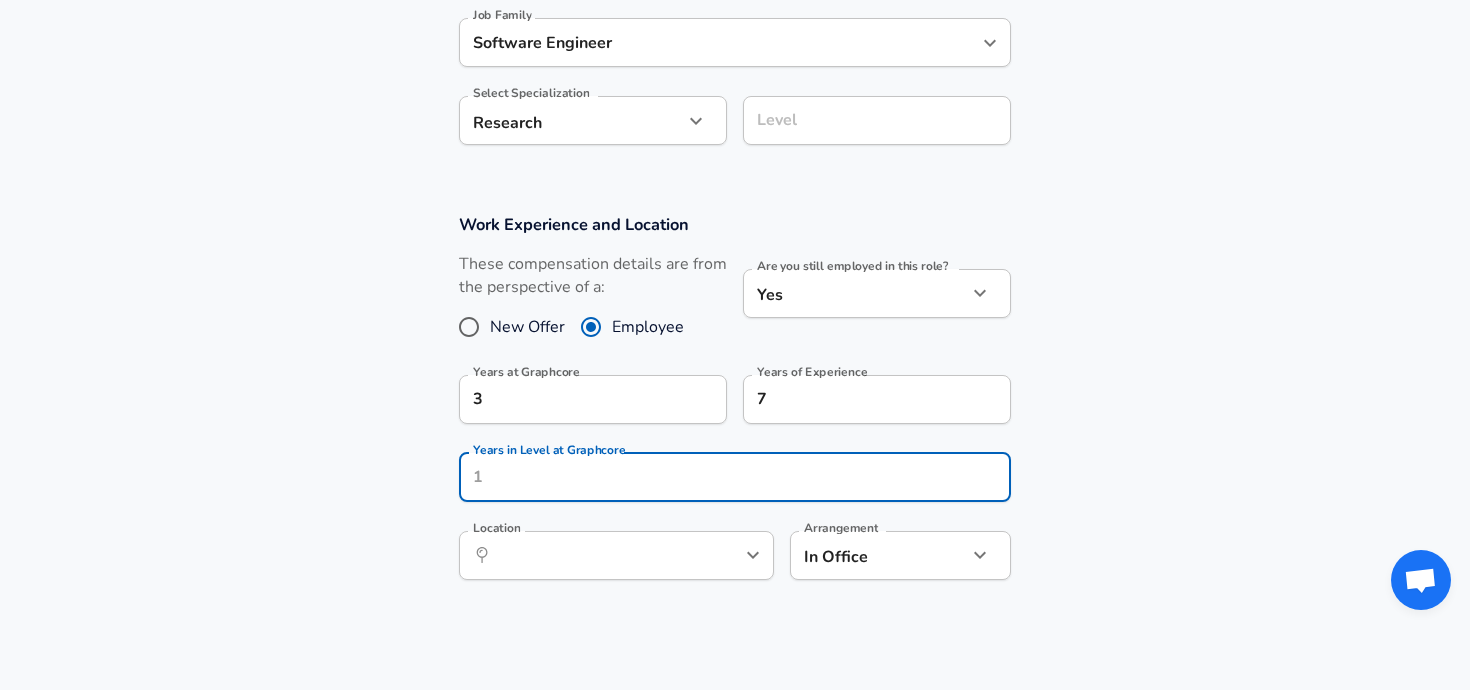 click on "Work Experience and Location These compensation details are from the perspective of a: New Offer Employee Are you still employed in this role? Yes yes Are you still employed in this role? Years at Graphcore 3 Years at Graphcore Years of Experience 7 Years of Experience Years in Level at Graphcore Years in Level at Graphcore Location ​ Location Arrangement In Office office Arrangement" at bounding box center (735, 407) 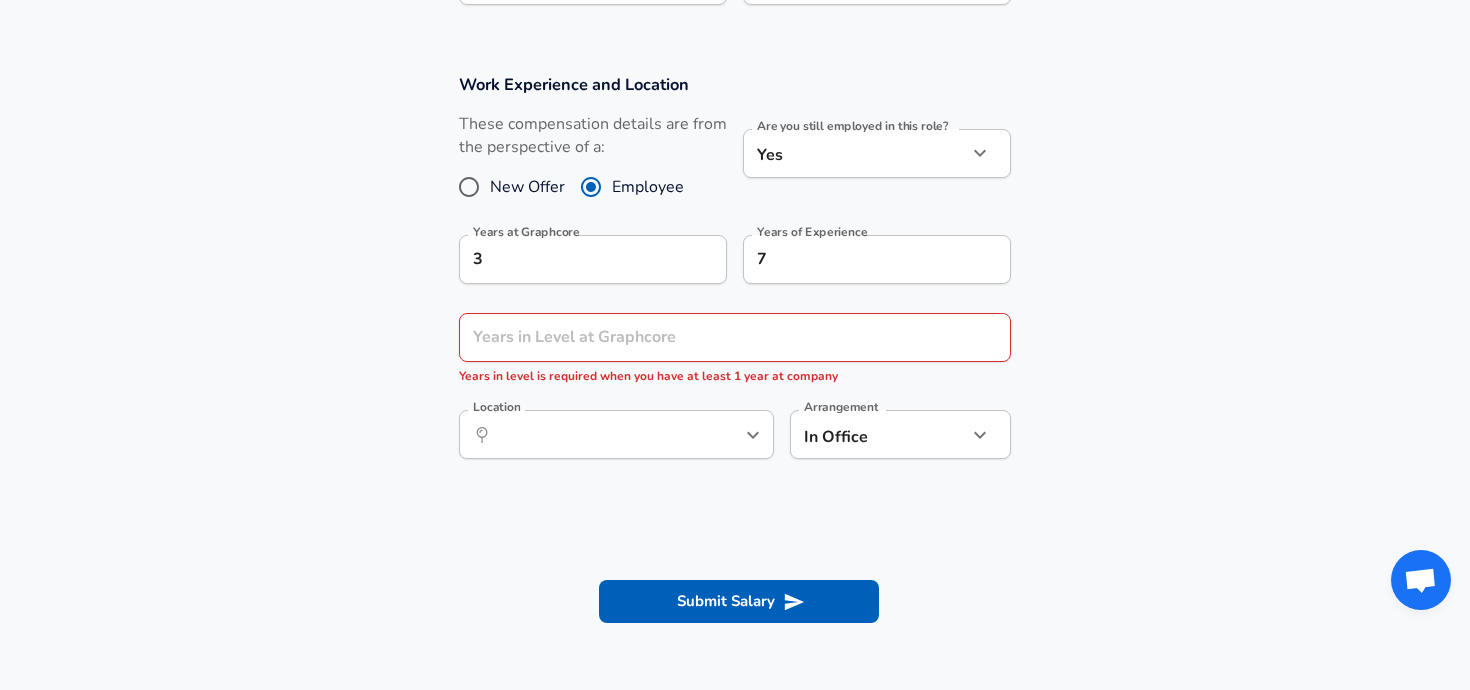 scroll, scrollTop: 753, scrollLeft: 0, axis: vertical 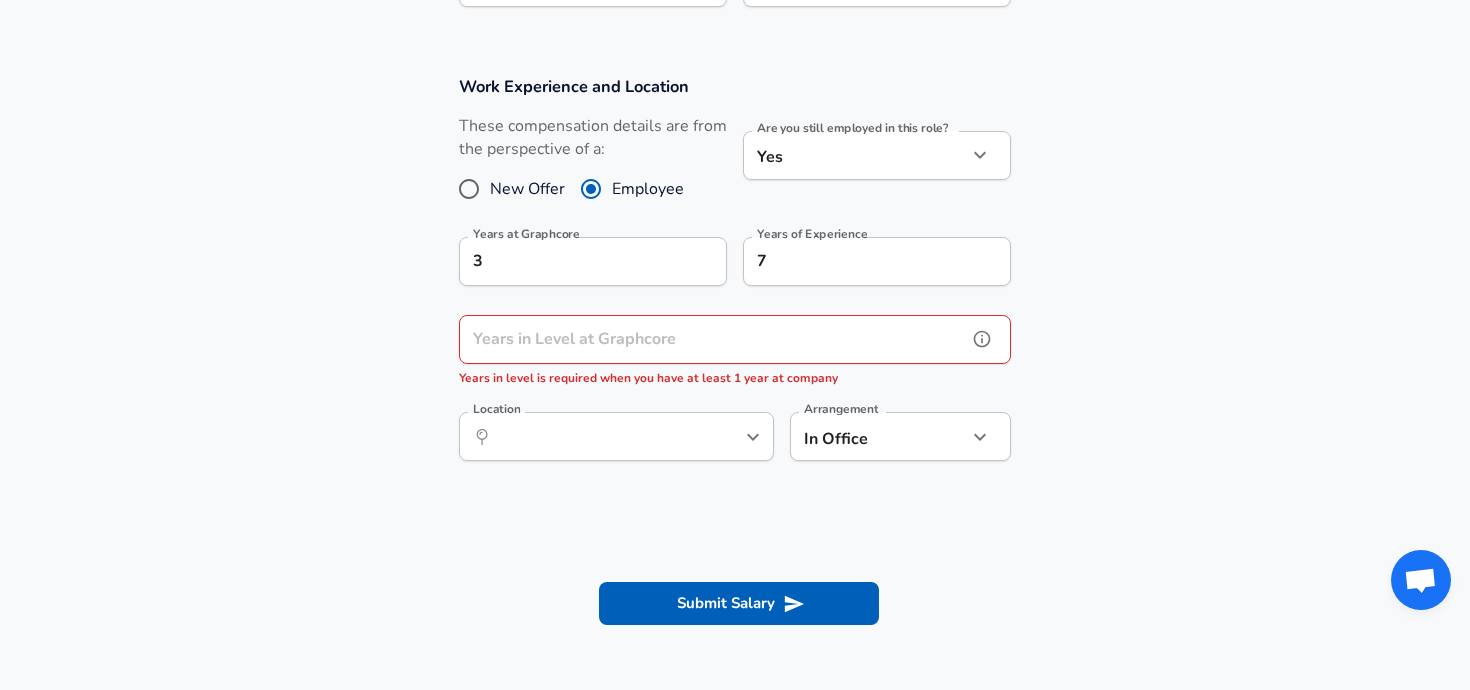 click on "Years in Level at Graphcore" at bounding box center (713, 339) 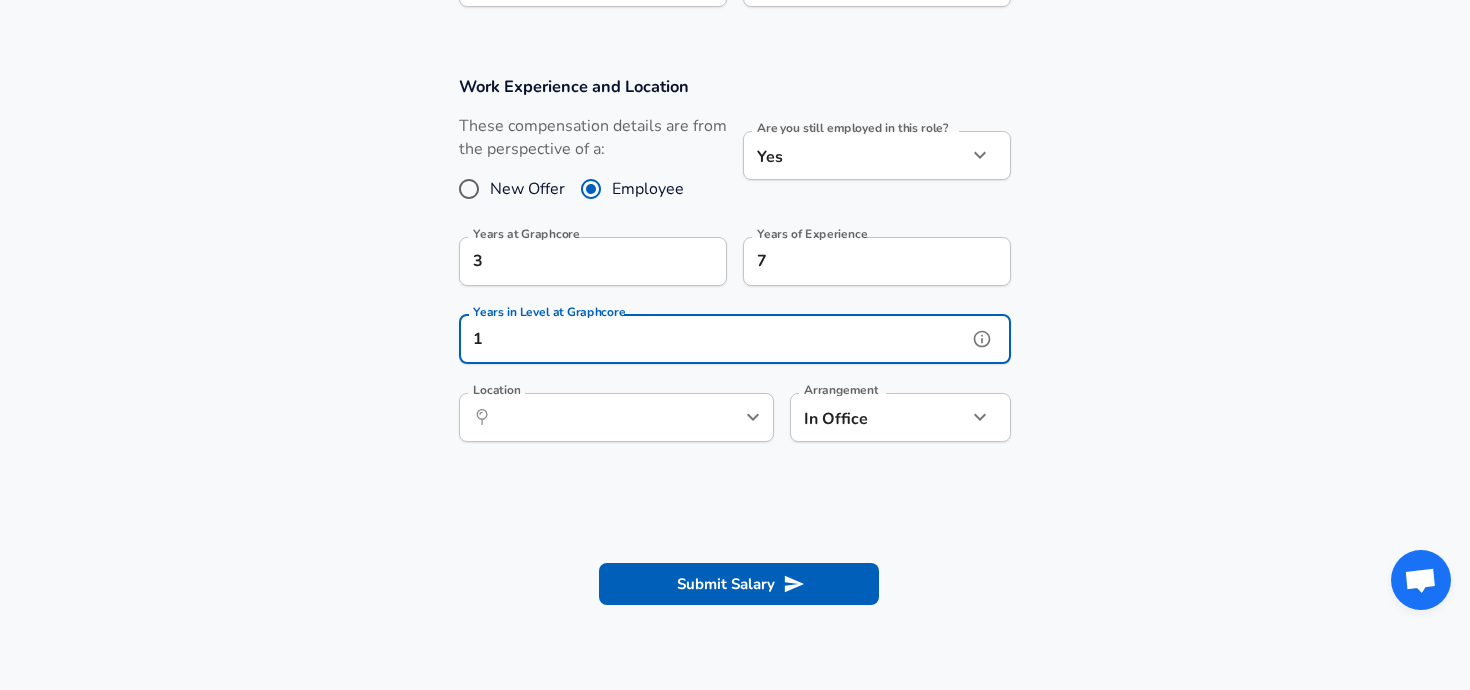 type on "1" 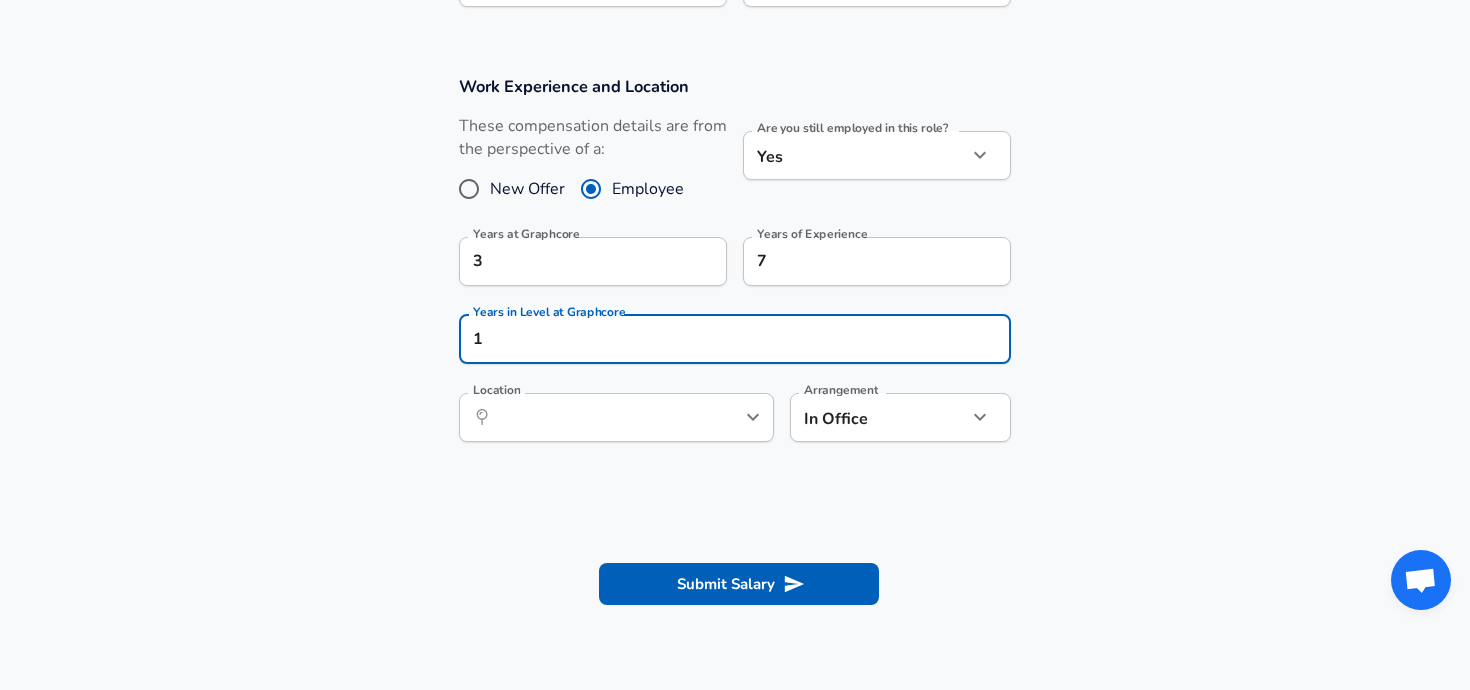 click on "Work Experience and Location These compensation details are from the perspective of a: New Offer Employee Are you still employed in this role? Yes yes Are you still employed in this role? Years at Graphcore 3 Years at Graphcore Years of Experience 7 Years of Experience Years in Level at Graphcore 1 Years in Level at Graphcore Location ​ Location Arrangement In Office office Arrangement" at bounding box center (735, 269) 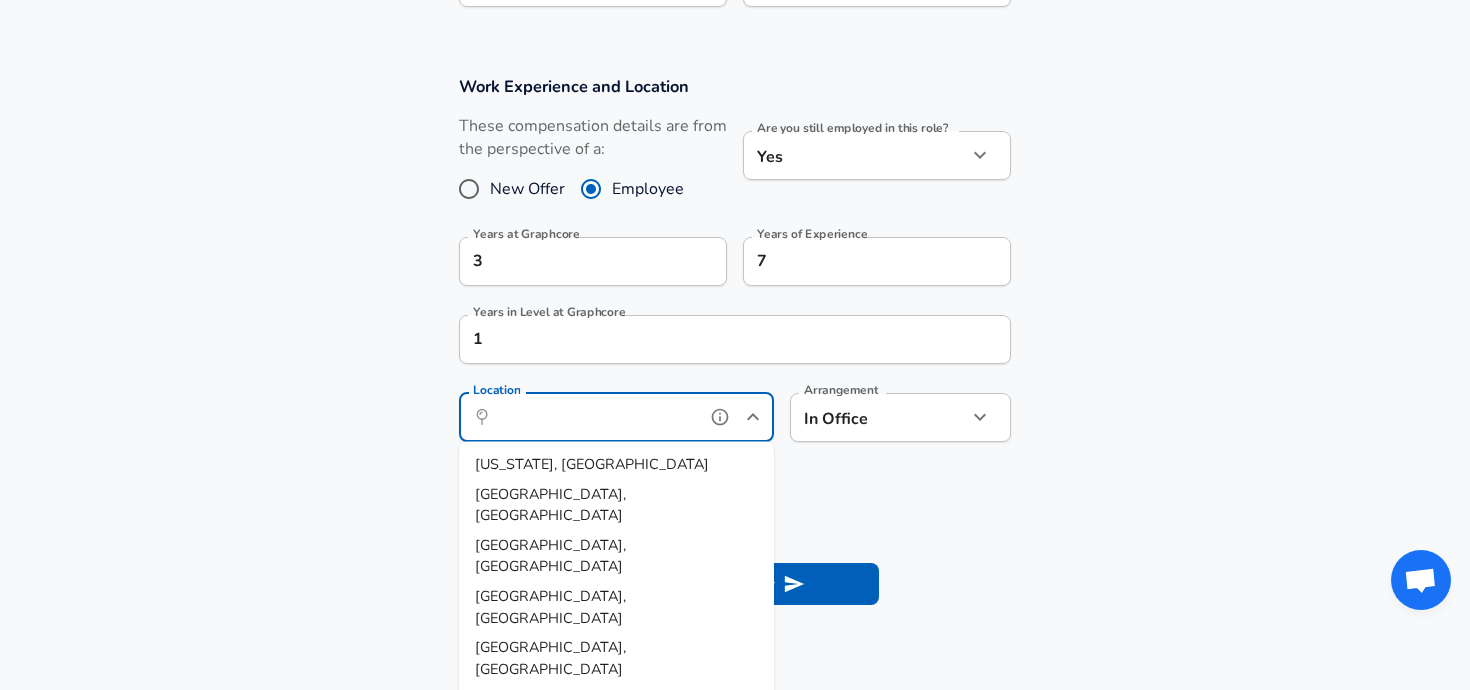 click on "Location" at bounding box center [594, 417] 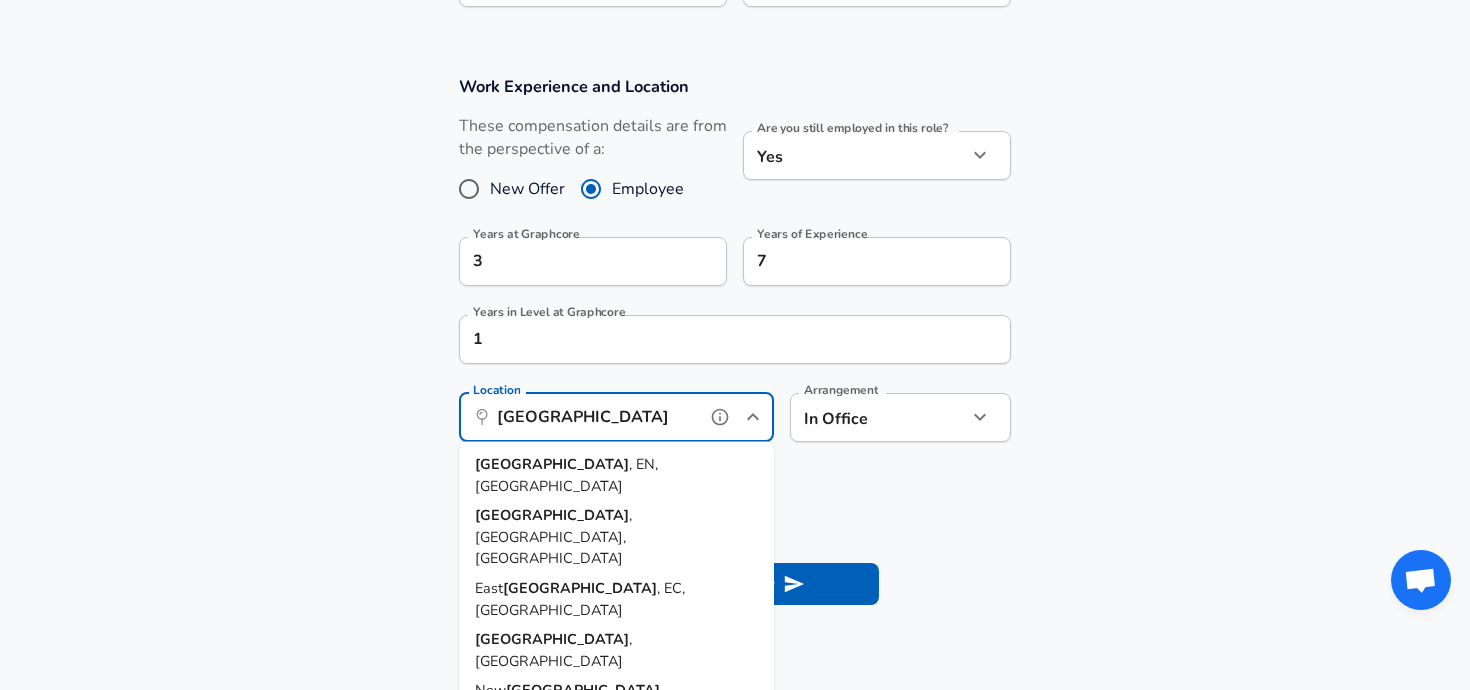 click on ", EN, [GEOGRAPHIC_DATA]" at bounding box center (566, 475) 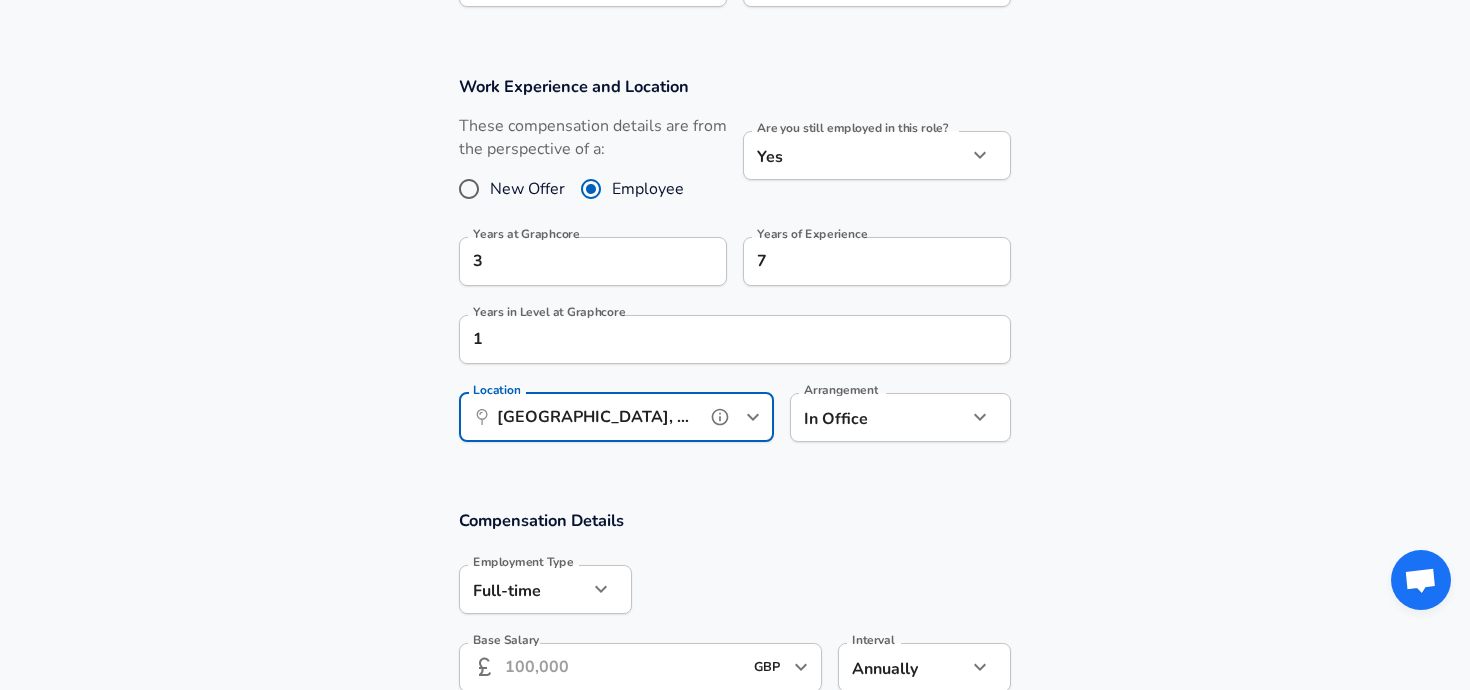 type on "[GEOGRAPHIC_DATA], EN, [GEOGRAPHIC_DATA]" 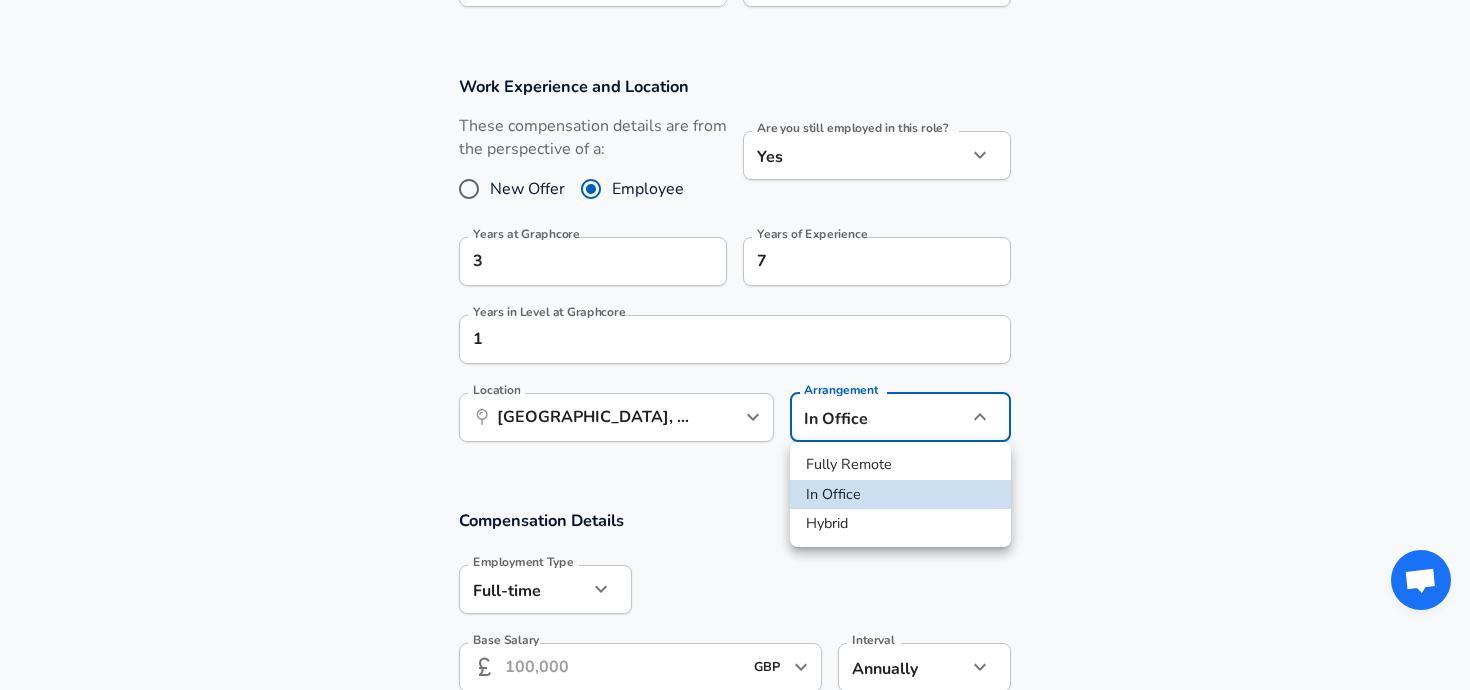 click on "We value your privacy We use cookies to enhance your browsing experience, serve personalized ads or content, and analyze our traffic. By clicking "Accept All", you consent to our use of cookies. Customize    Accept All   Customize Consent Preferences   We use cookies to help you navigate efficiently and perform certain functions. You will find detailed information about all cookies under each consent category below. The cookies that are categorized as "Necessary" are stored on your browser as they are essential for enabling the basic functionalities of the site. ...  Show more Necessary Always Active Necessary cookies are required to enable the basic features of this site, such as providing secure log-in or adjusting your consent preferences. These cookies do not store any personally identifiable data. Cookie _GRECAPTCHA Duration 5 months 27 days Description Google Recaptcha service sets this cookie to identify bots to protect the website against malicious spam attacks. Cookie __stripe_mid Duration 1 year MR" at bounding box center (735, -408) 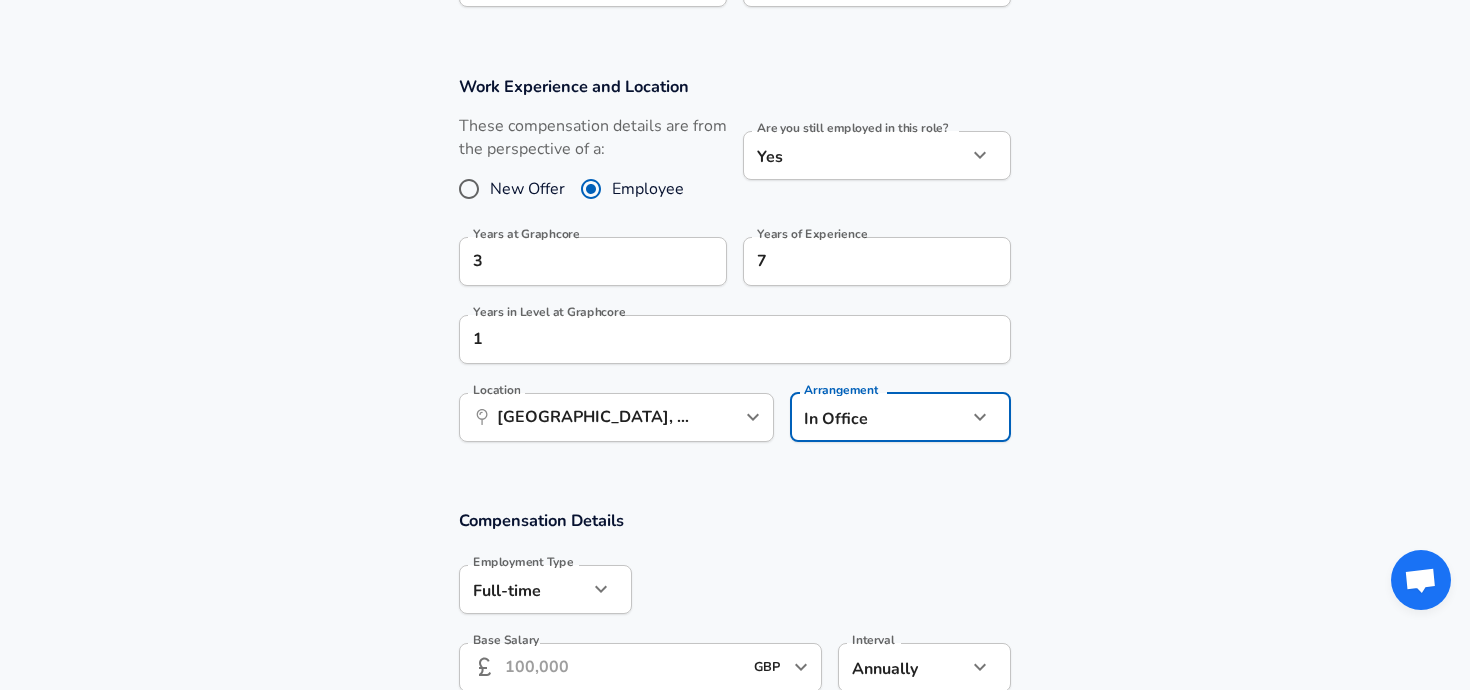 click on "We value your privacy We use cookies to enhance your browsing experience, serve personalized ads or content, and analyze our traffic. By clicking "Accept All", you consent to our use of cookies. Customize    Accept All   Customize Consent Preferences   We use cookies to help you navigate efficiently and perform certain functions. You will find detailed information about all cookies under each consent category below. The cookies that are categorized as "Necessary" are stored on your browser as they are essential for enabling the basic functionalities of the site. ...  Show more Necessary Always Active Necessary cookies are required to enable the basic features of this site, such as providing secure log-in or adjusting your consent preferences. These cookies do not store any personally identifiable data. Cookie _GRECAPTCHA Duration 5 months 27 days Description Google Recaptcha service sets this cookie to identify bots to protect the website against malicious spam attacks. Cookie __stripe_mid Duration 1 year MR" at bounding box center [735, -408] 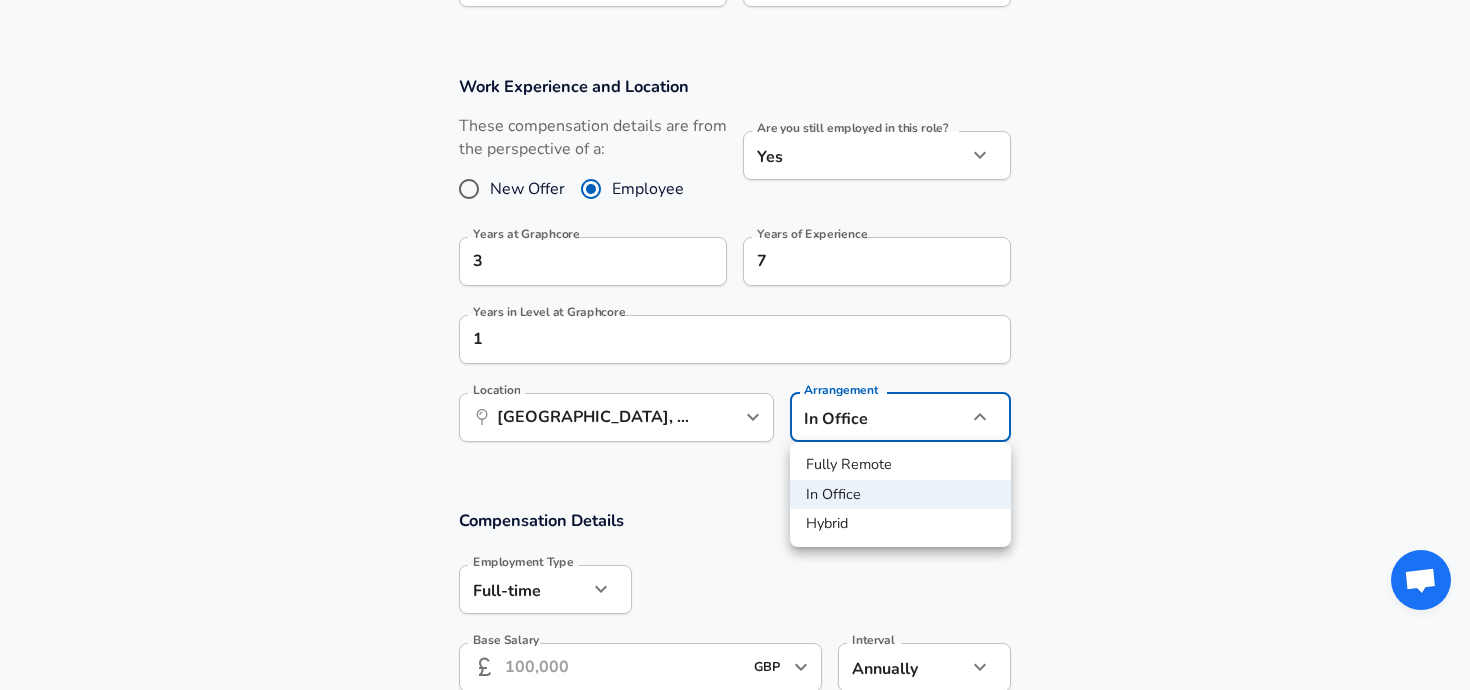 click on "Hybrid" at bounding box center [900, 524] 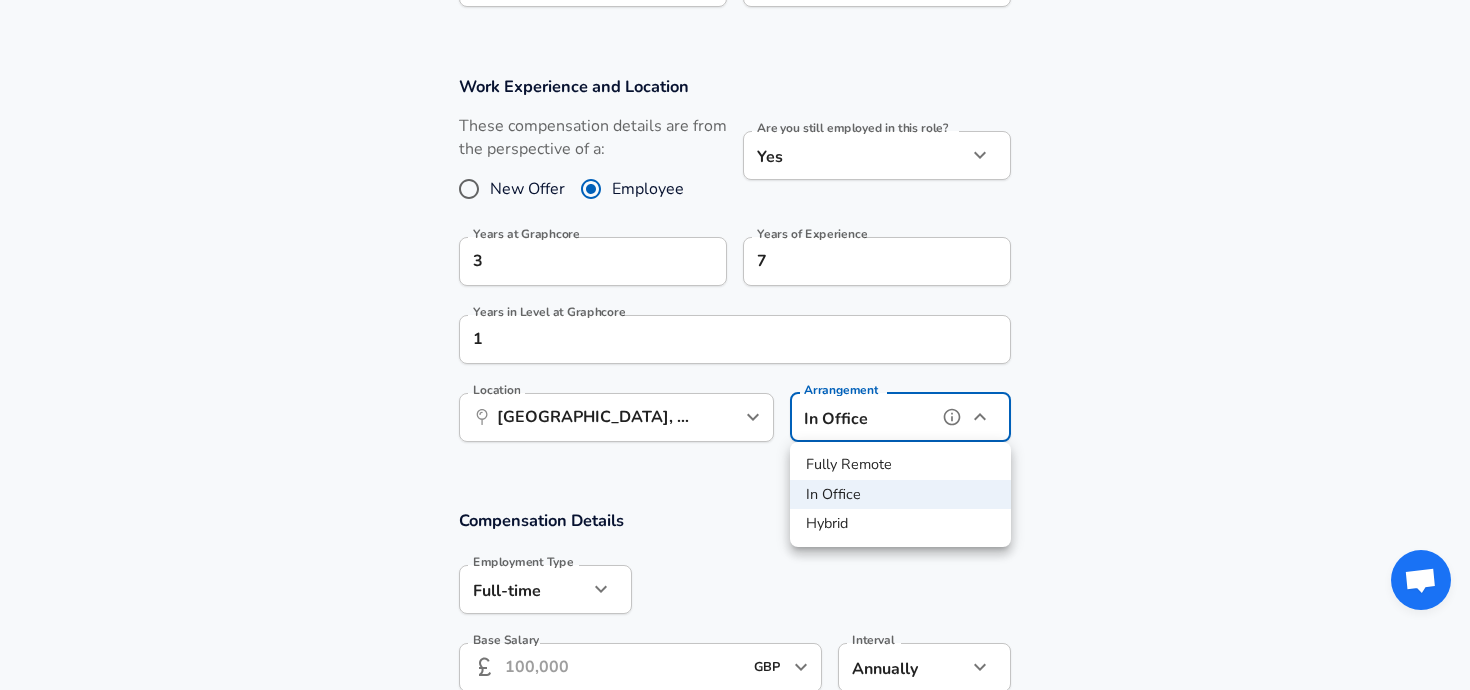 type on "hybrid" 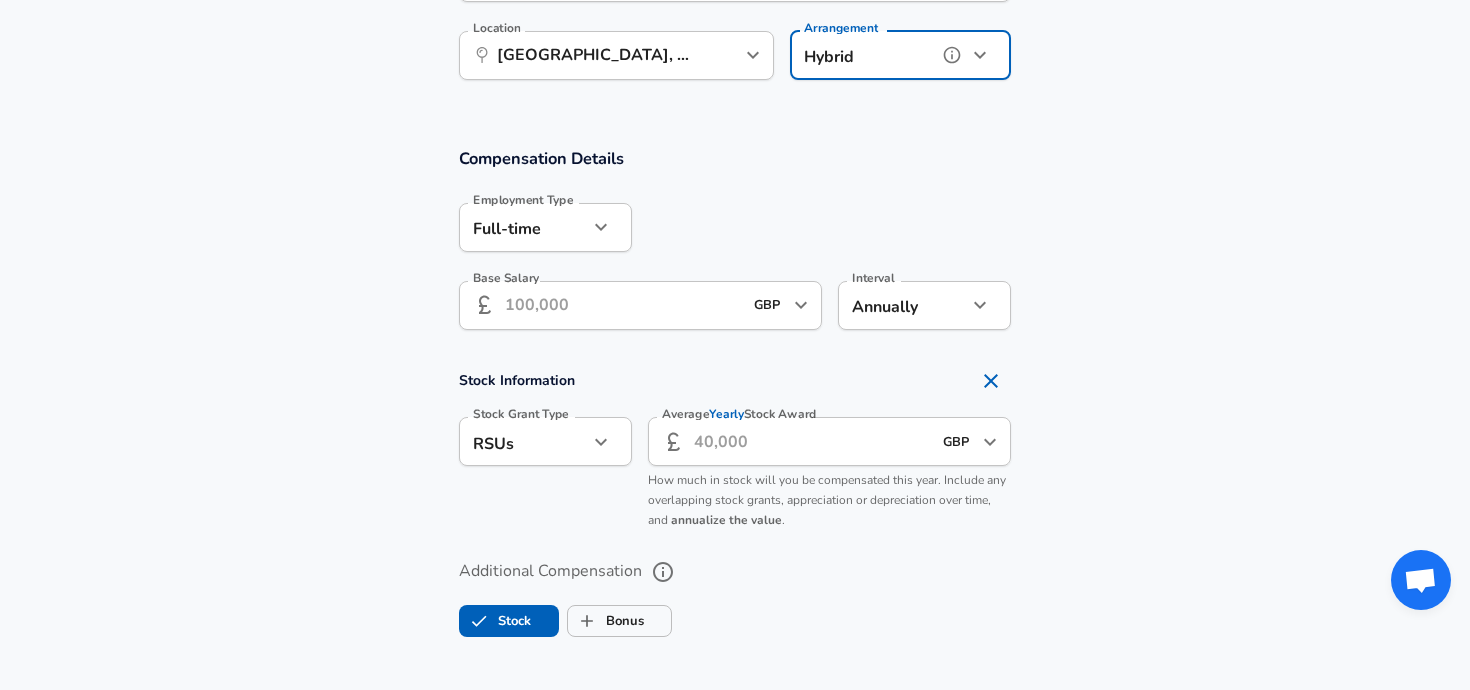 scroll, scrollTop: 1116, scrollLeft: 0, axis: vertical 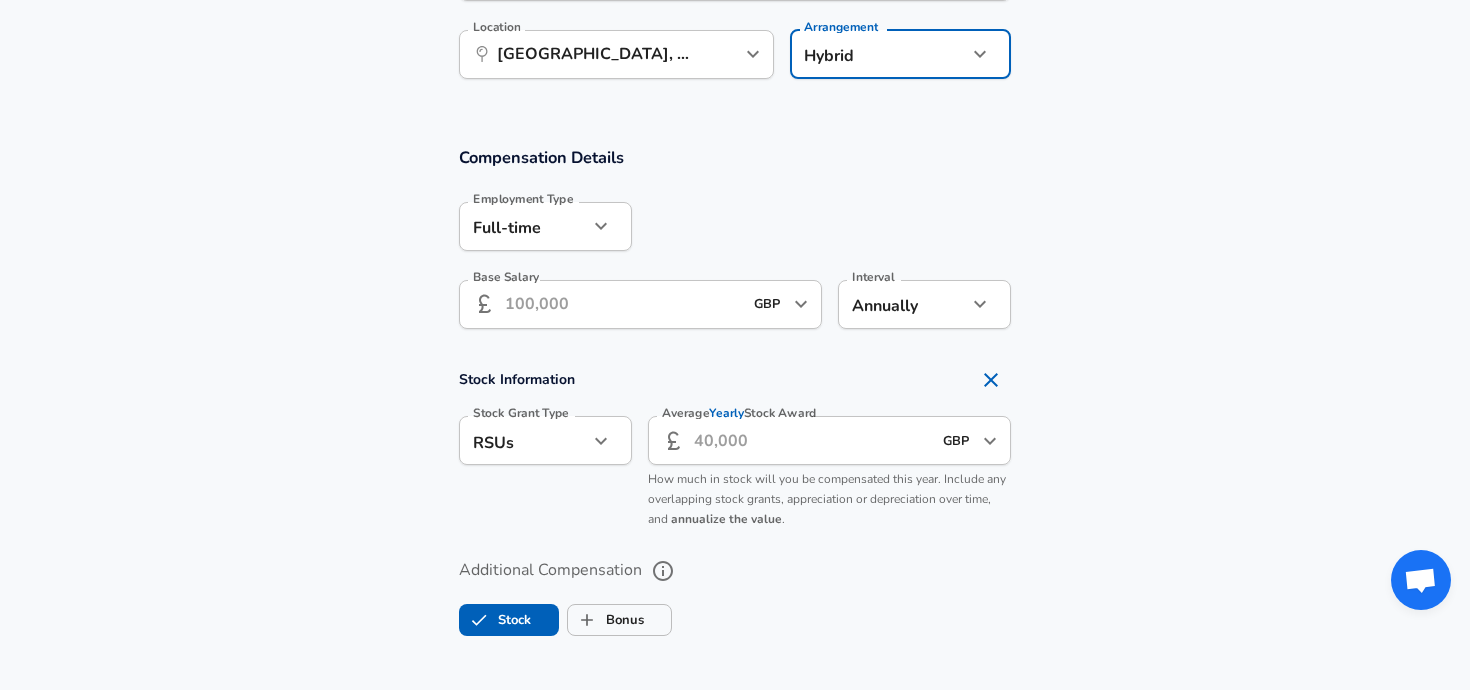 click on "Base Salary" at bounding box center [623, 304] 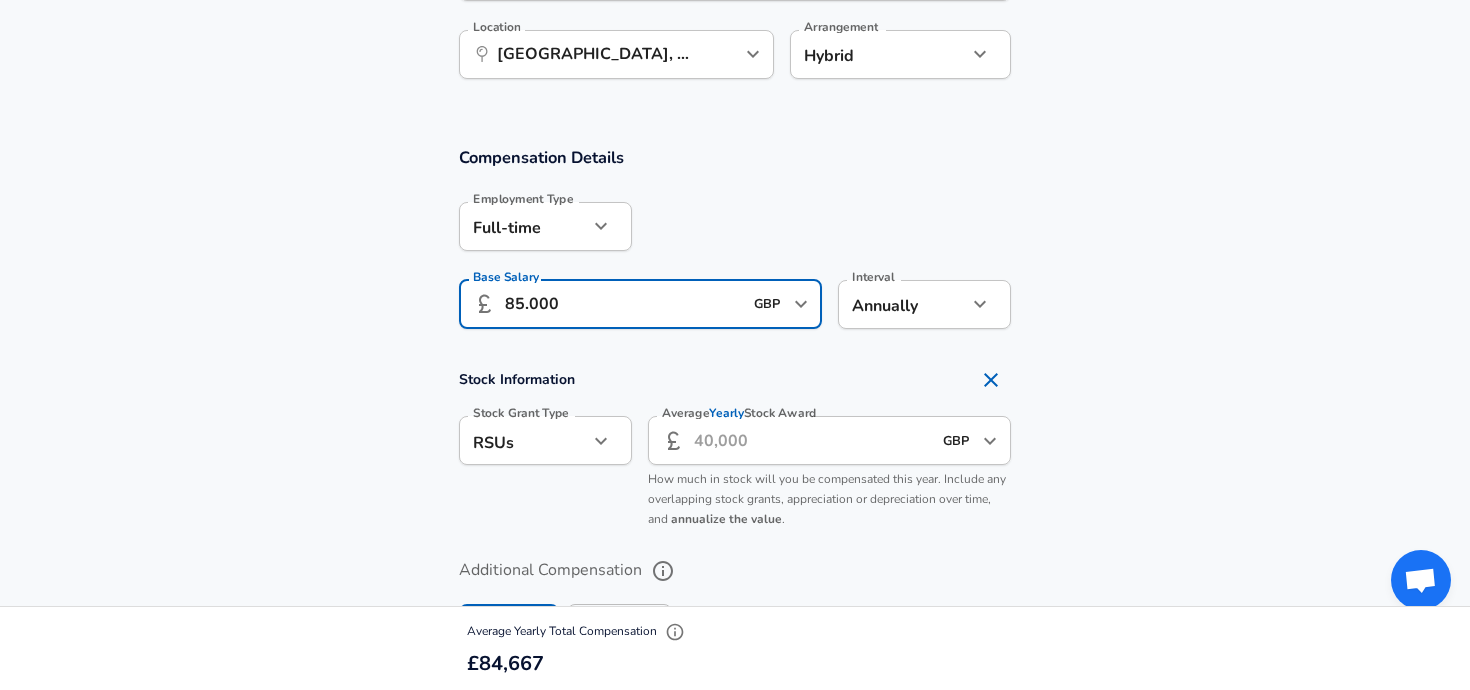 type on "85.000" 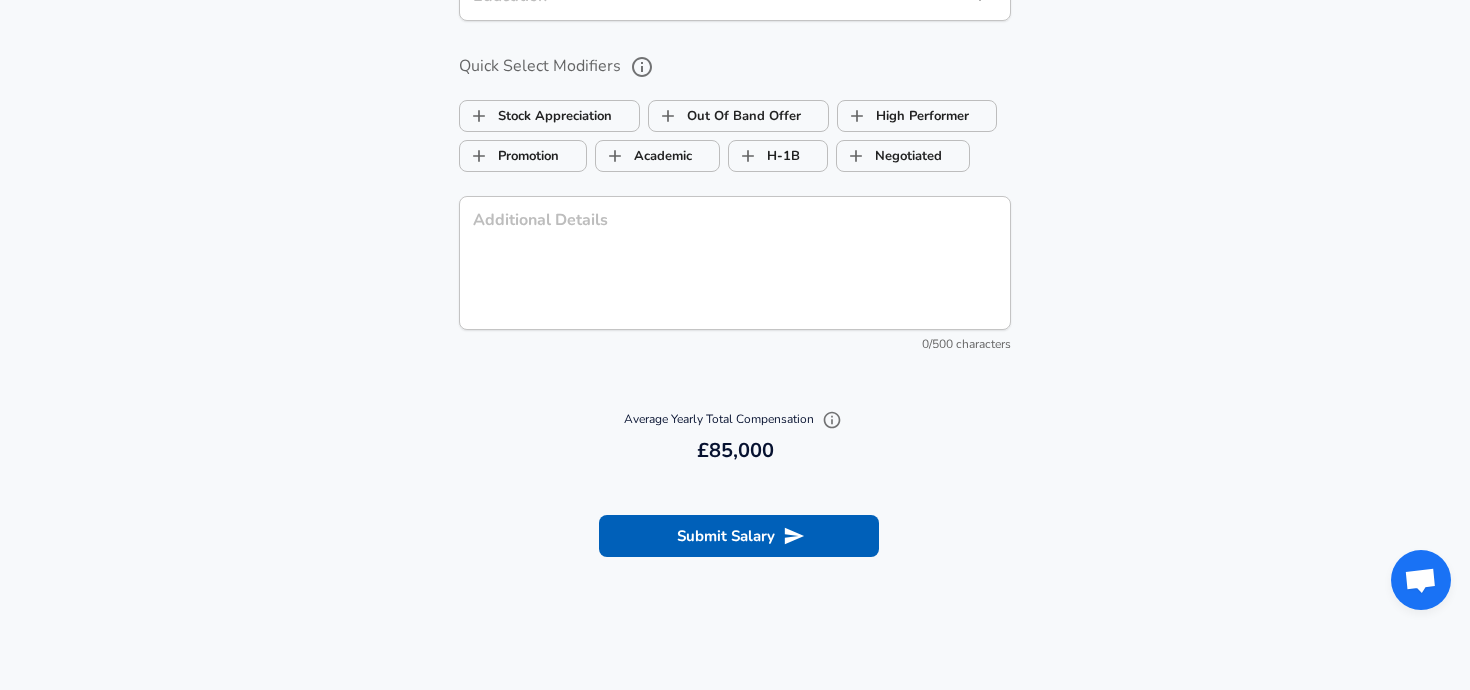 scroll, scrollTop: 2136, scrollLeft: 0, axis: vertical 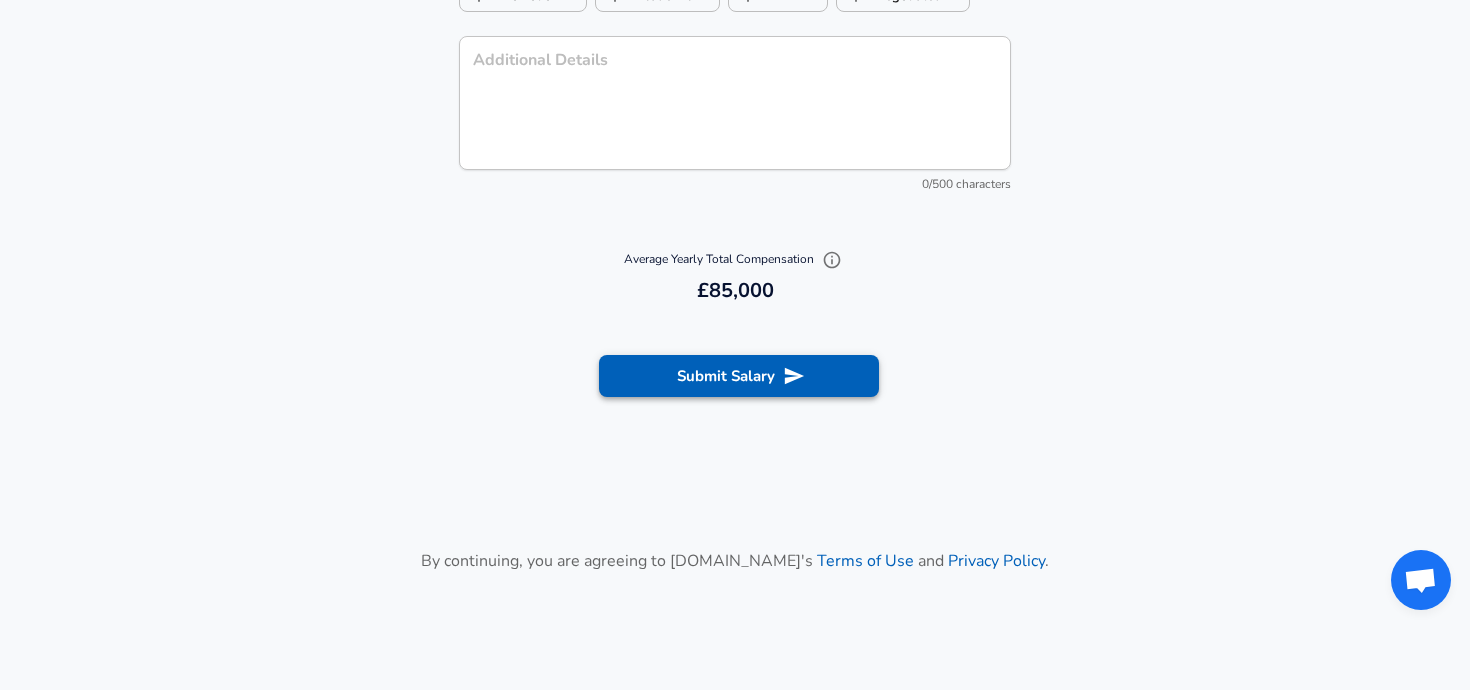 click on "Submit Salary" at bounding box center (739, 376) 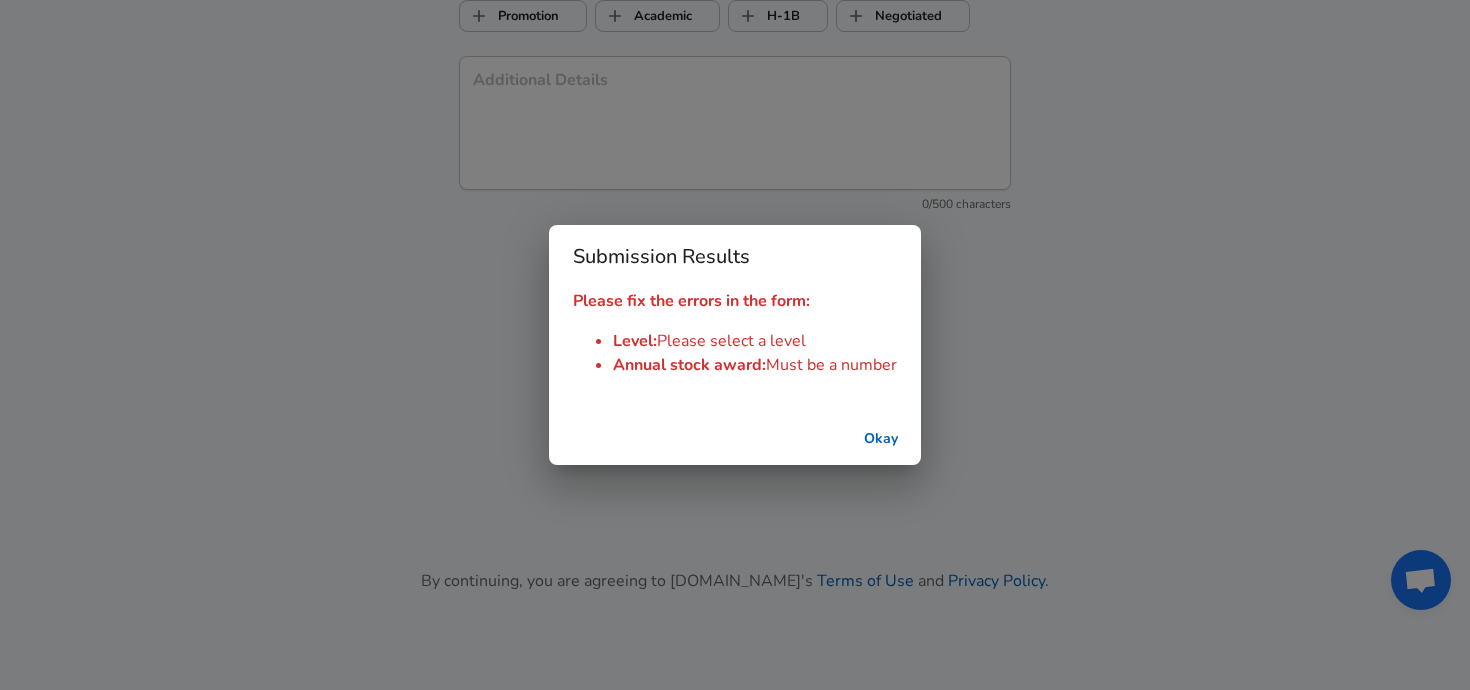 scroll, scrollTop: 2155, scrollLeft: 0, axis: vertical 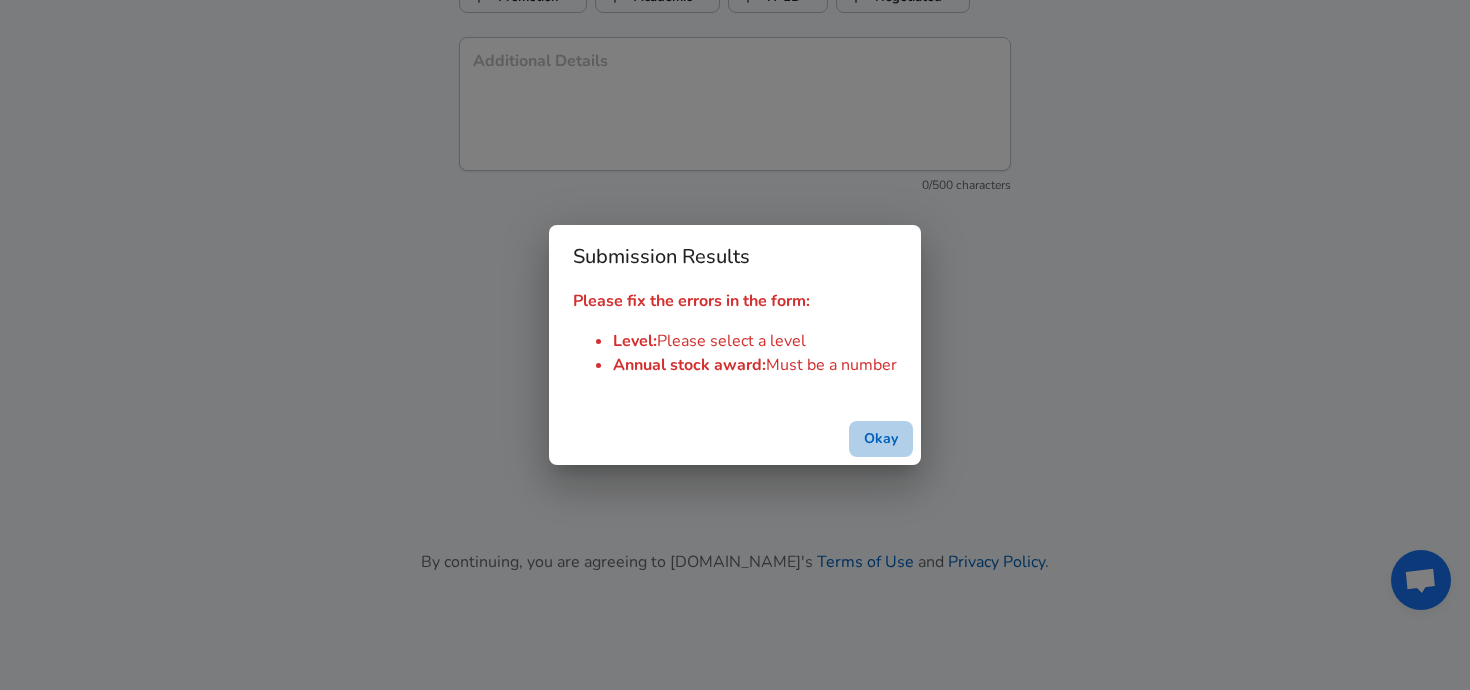 click on "Okay" at bounding box center (881, 439) 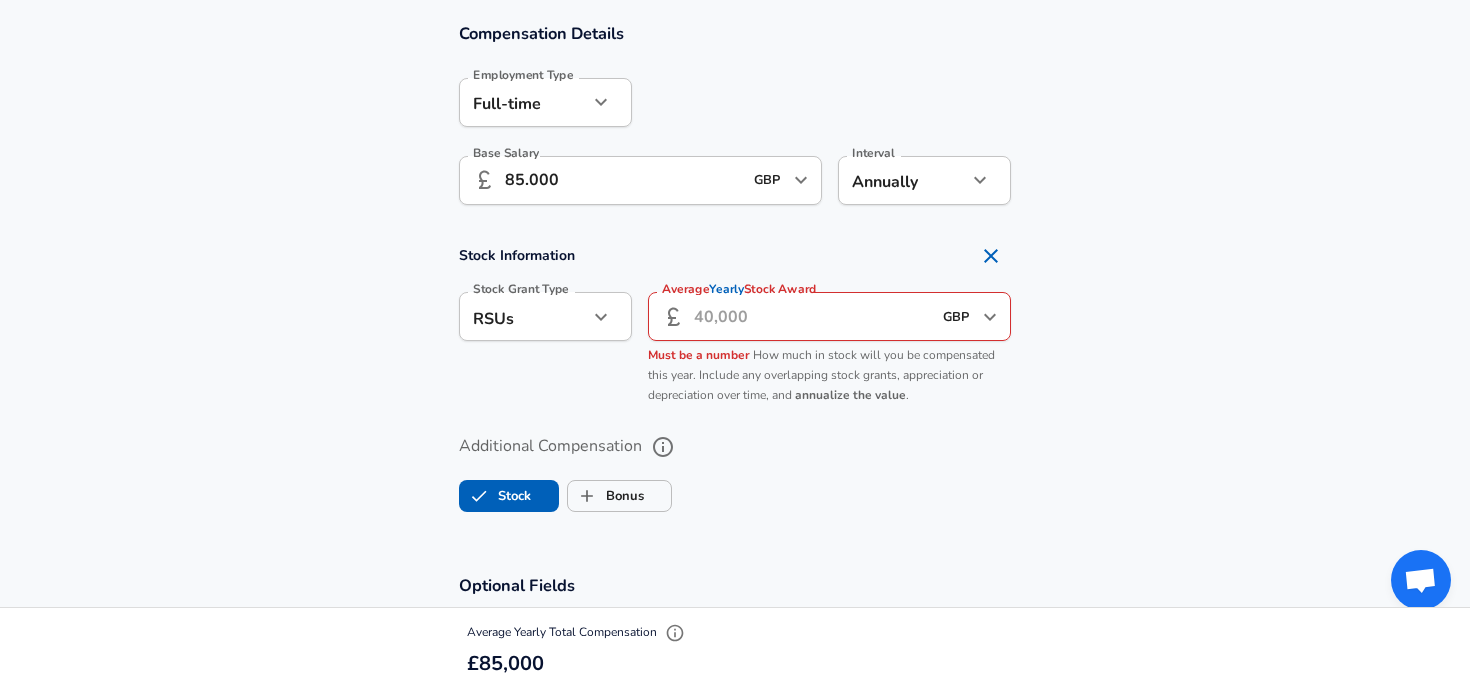 scroll, scrollTop: 1144, scrollLeft: 0, axis: vertical 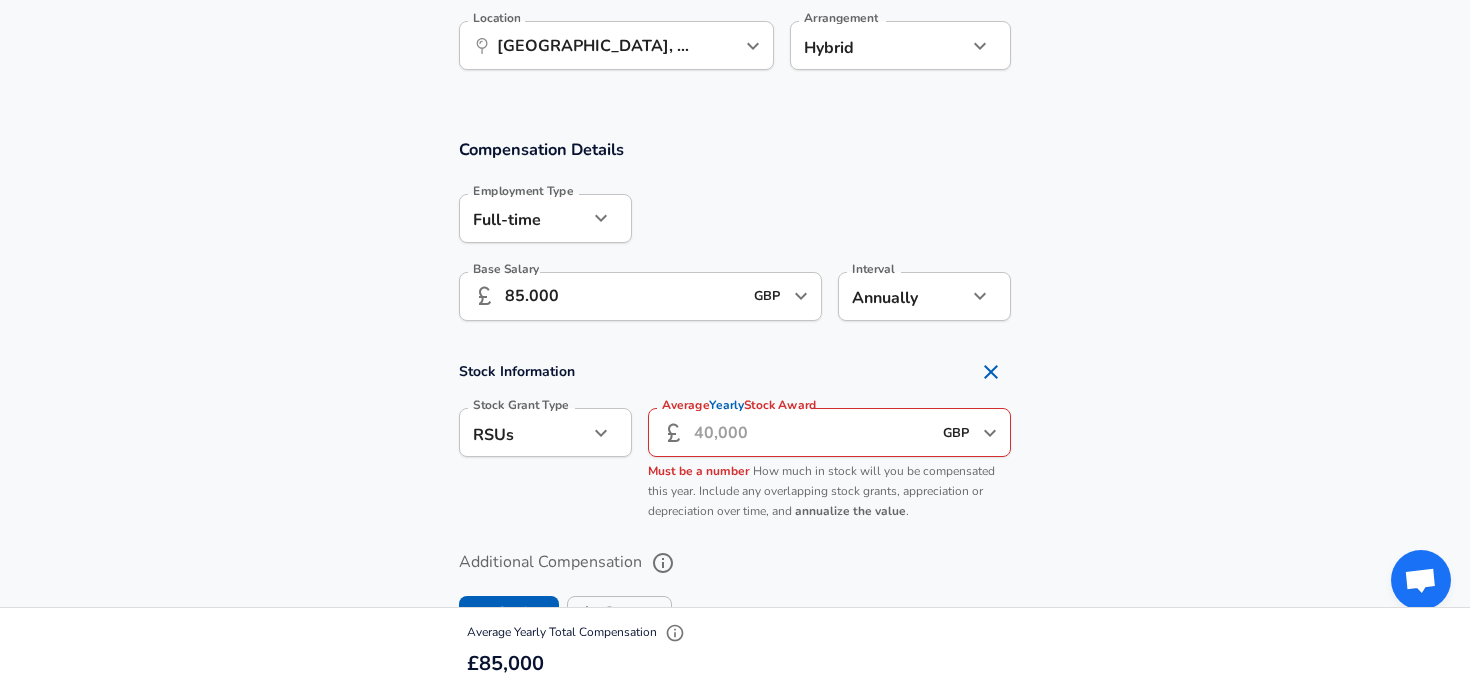 click on "Average  Yearly  Stock Award" at bounding box center [812, 432] 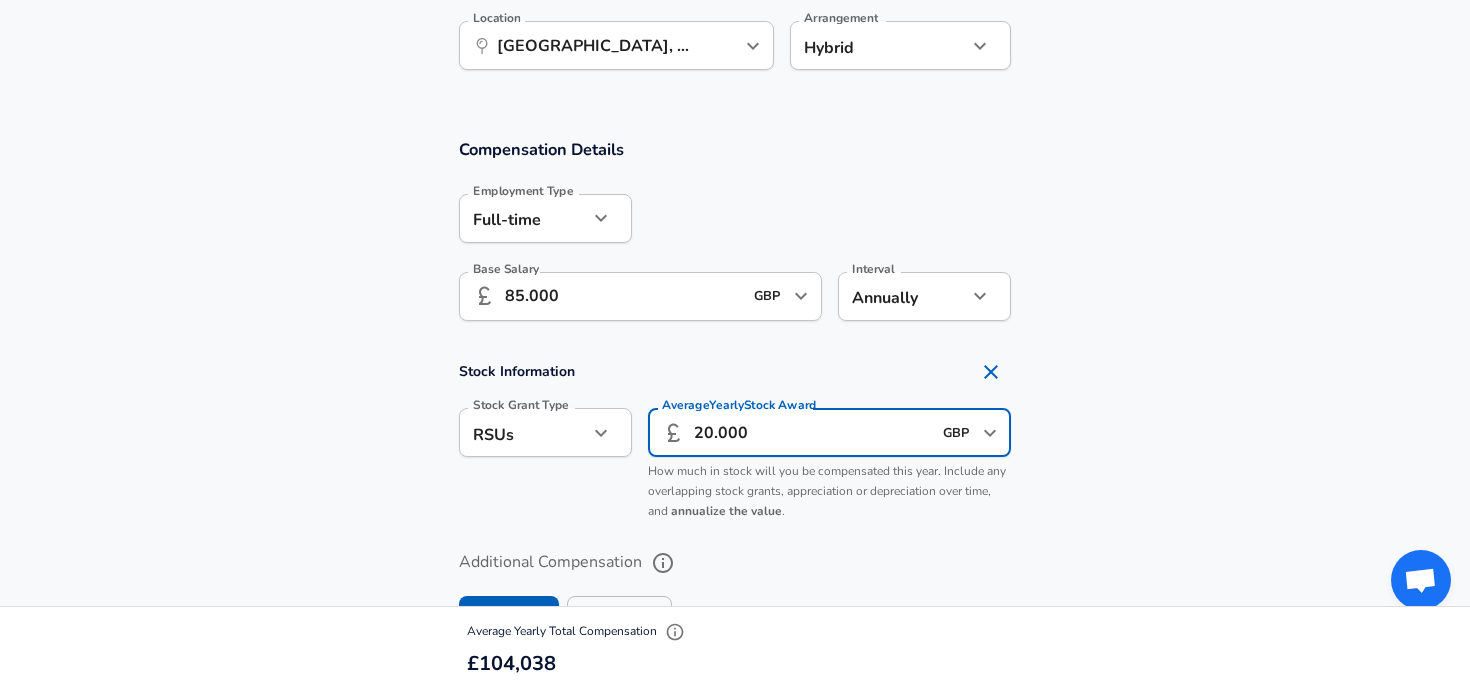 type on "20.000" 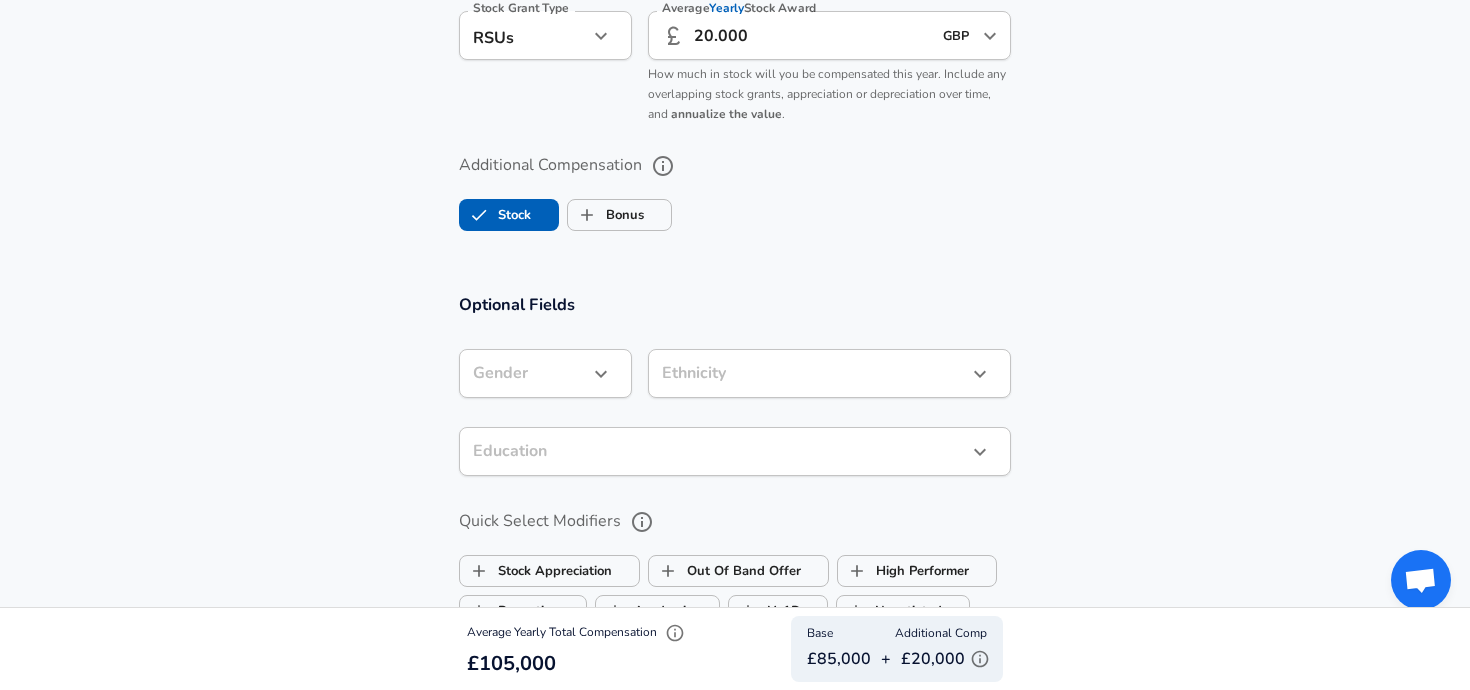 scroll, scrollTop: 1867, scrollLeft: 0, axis: vertical 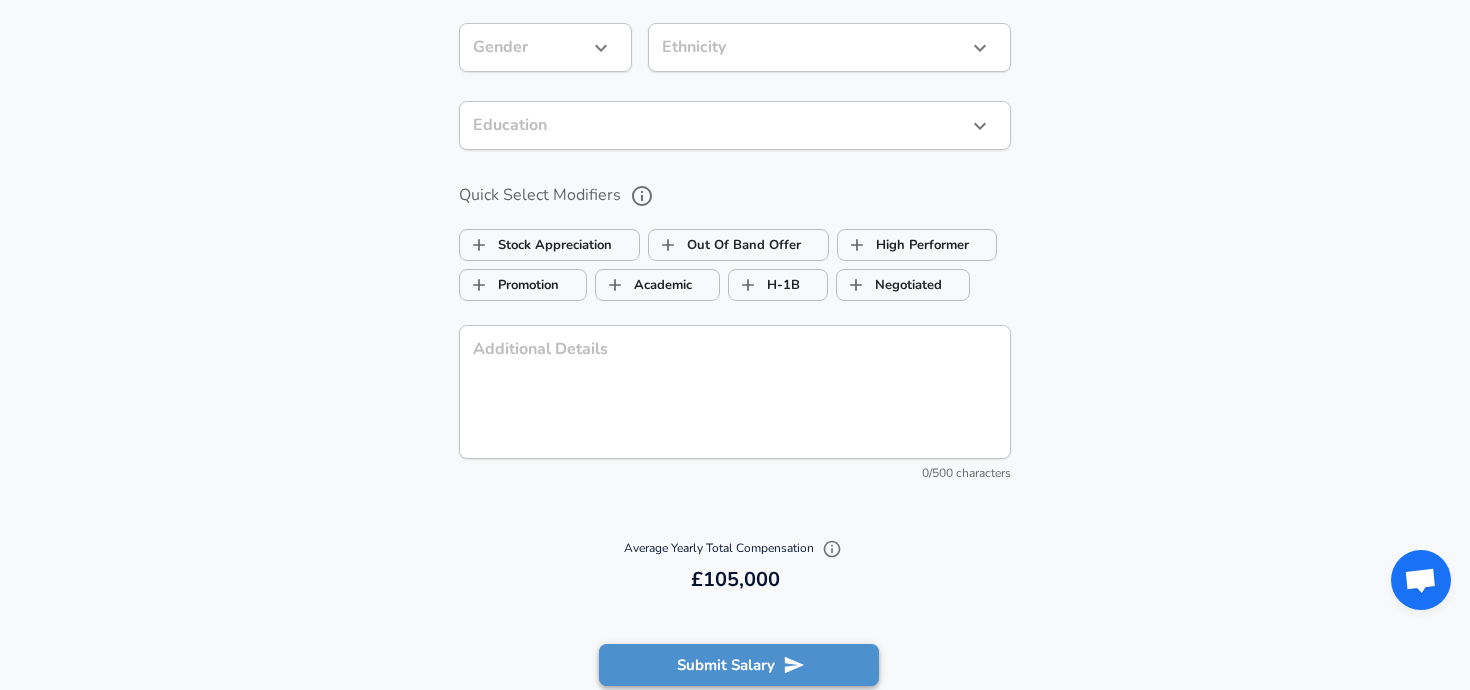 click on "Submit Salary" at bounding box center [739, 665] 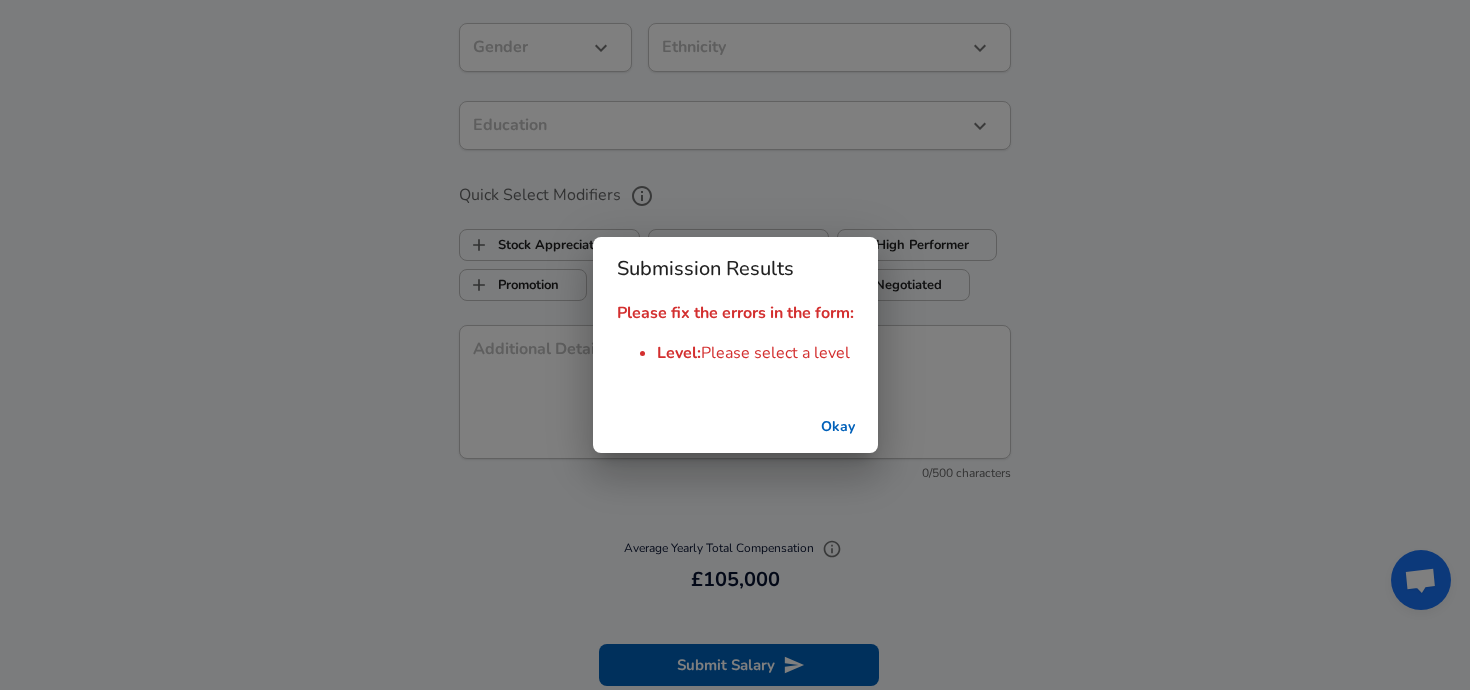click on "Okay" at bounding box center (735, 427) 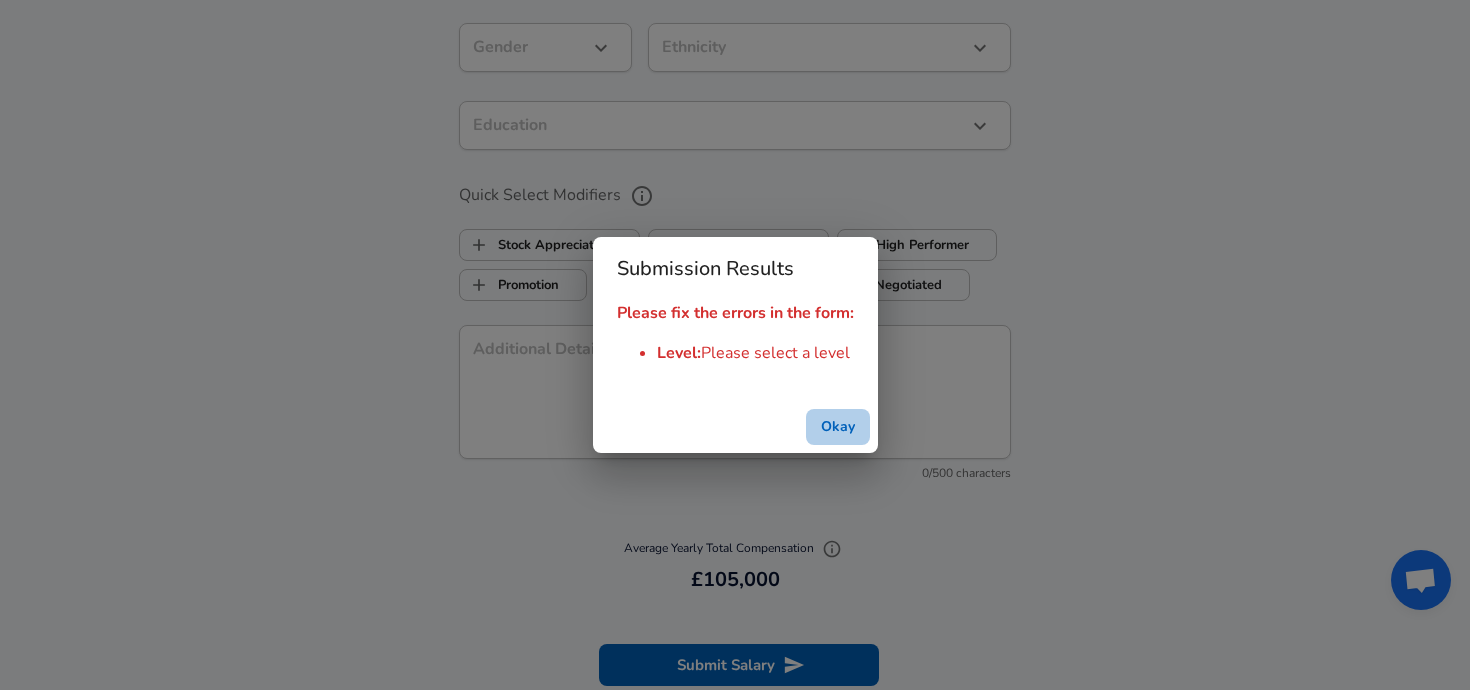 click on "Okay" at bounding box center [838, 427] 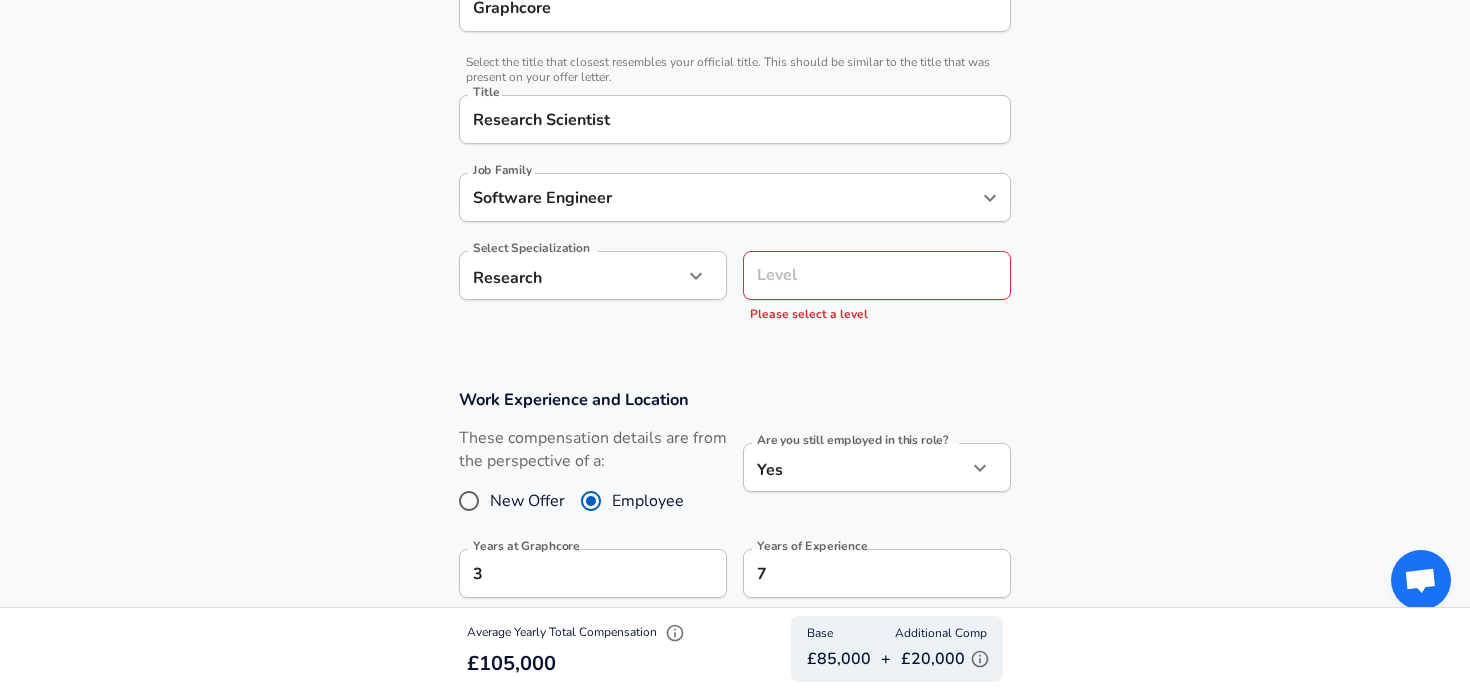 scroll, scrollTop: 500, scrollLeft: 0, axis: vertical 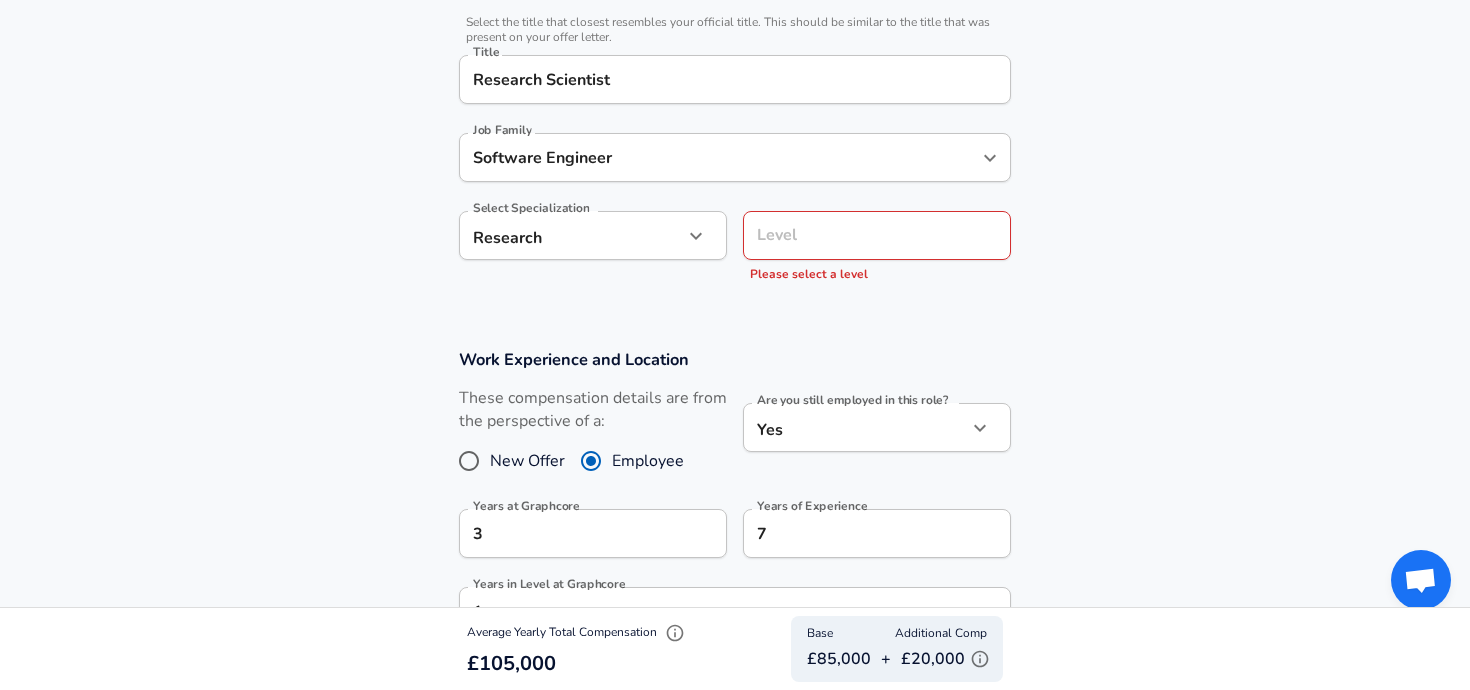 click on "Level" at bounding box center (877, 235) 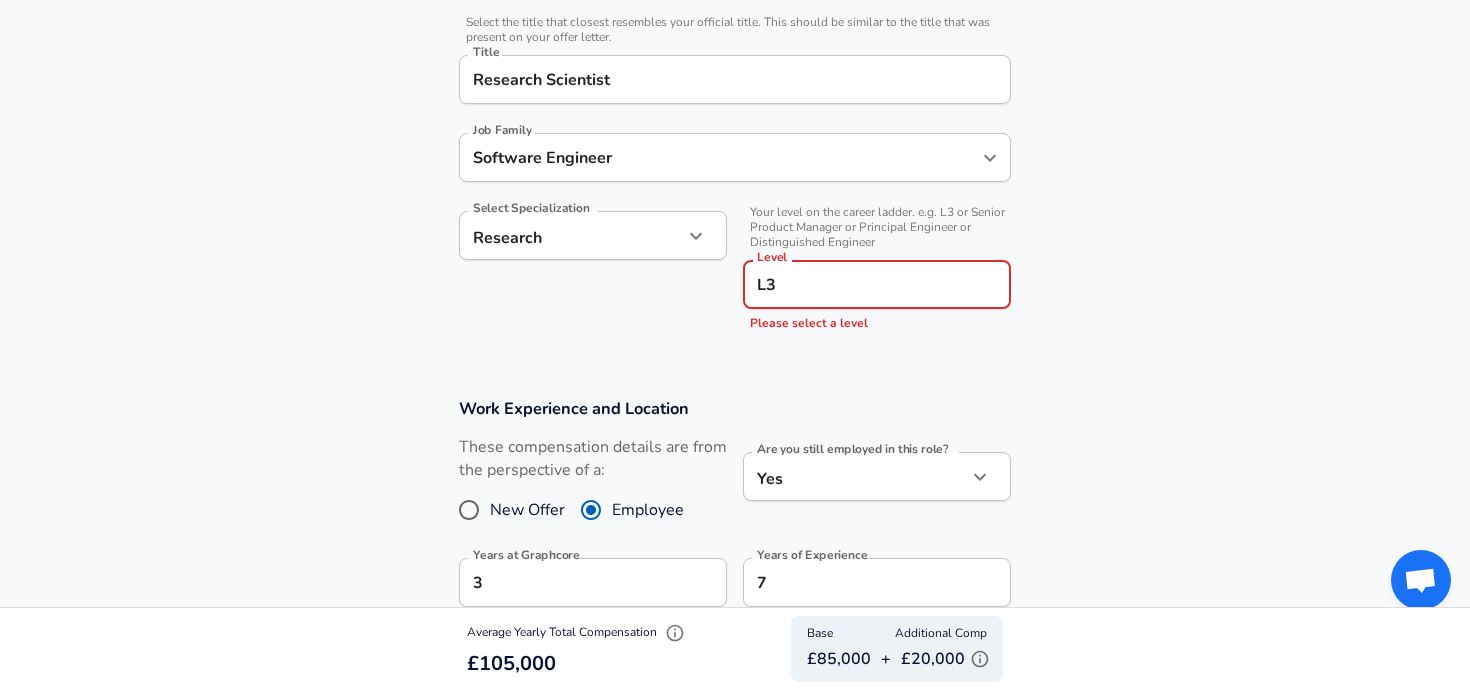 type on "L3" 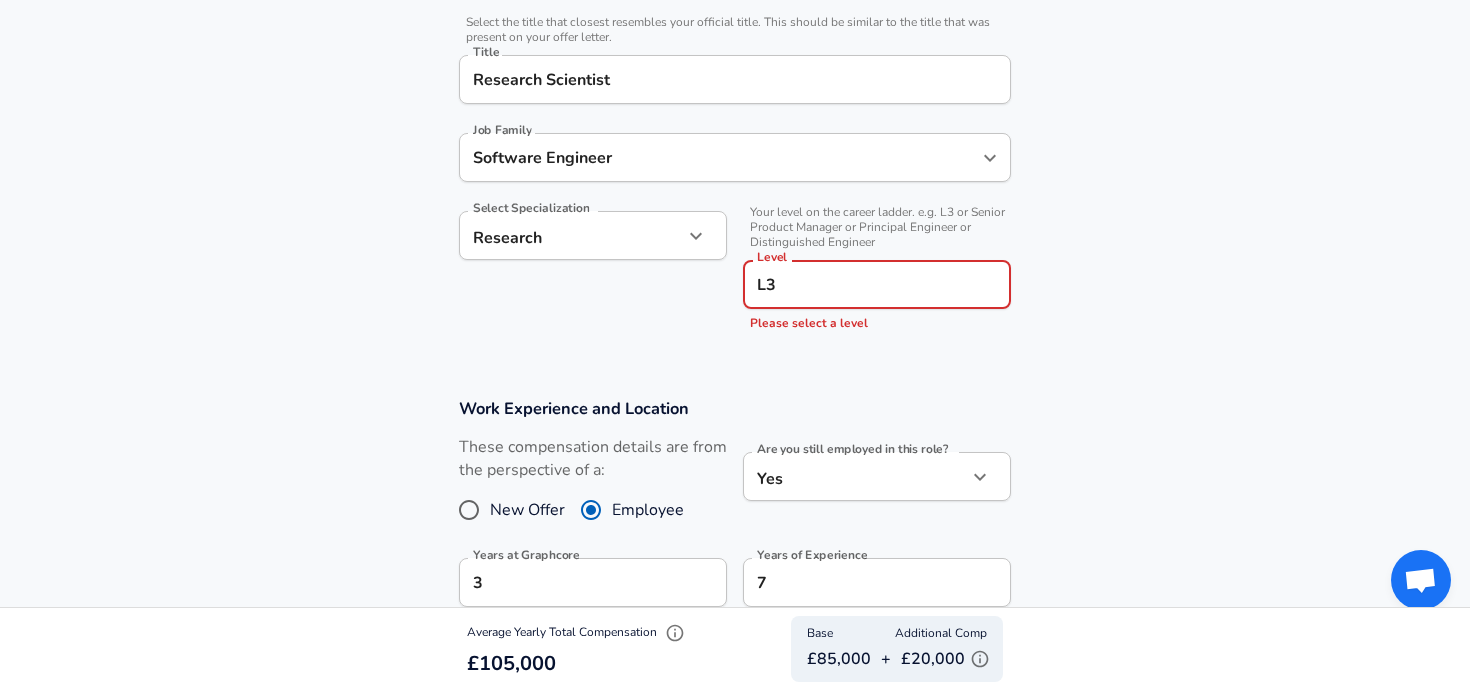 click on "Company & Title Information   Enter the company you received your offer from Company Graphcore Company   Select the title that closest resembles your official title. This should be similar to the title that was present on your offer letter. Title Research Scientist Title Job Family Software Engineer Job Family Select Specialization Research Research Select Specialization   Your level on the career ladder. e.g. L3 or Senior Product Manager or Principal Engineer or Distinguished Engineer Level L3 Level Please select a level" at bounding box center (735, 115) 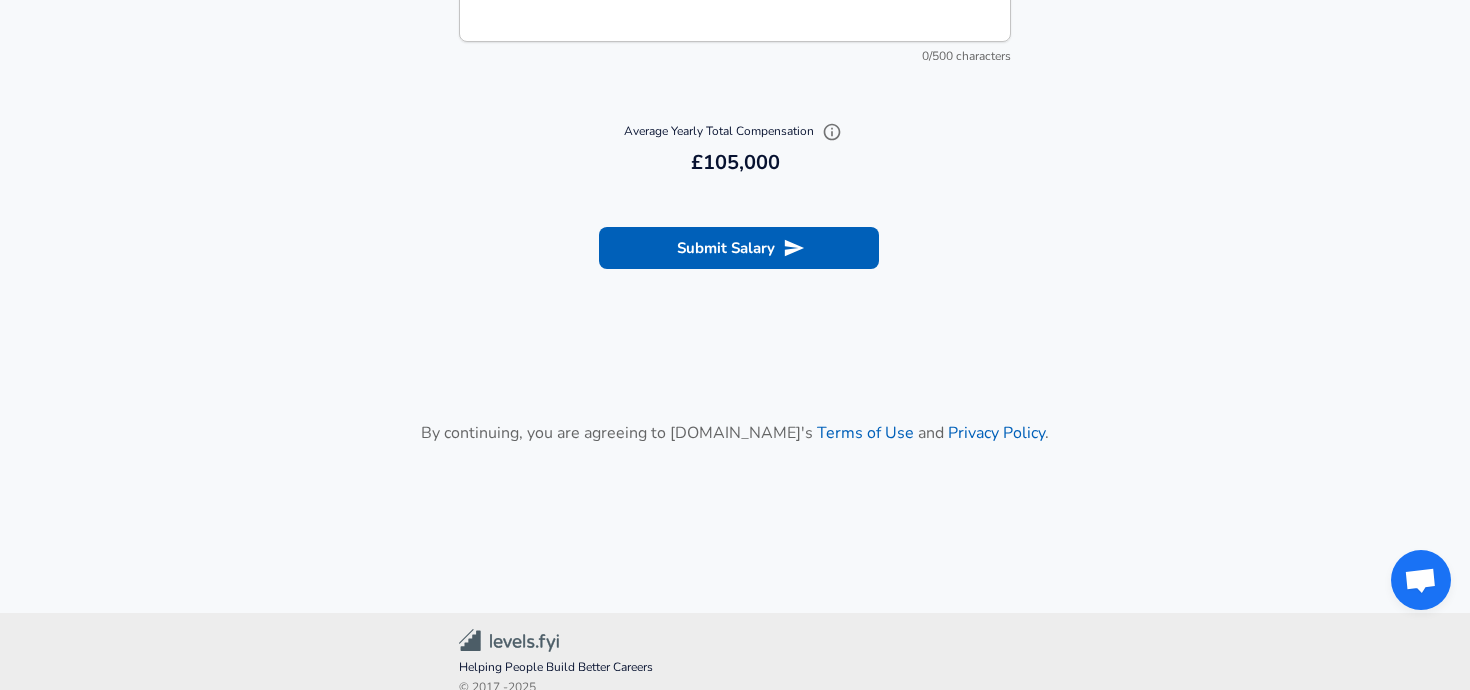 scroll, scrollTop: 2336, scrollLeft: 0, axis: vertical 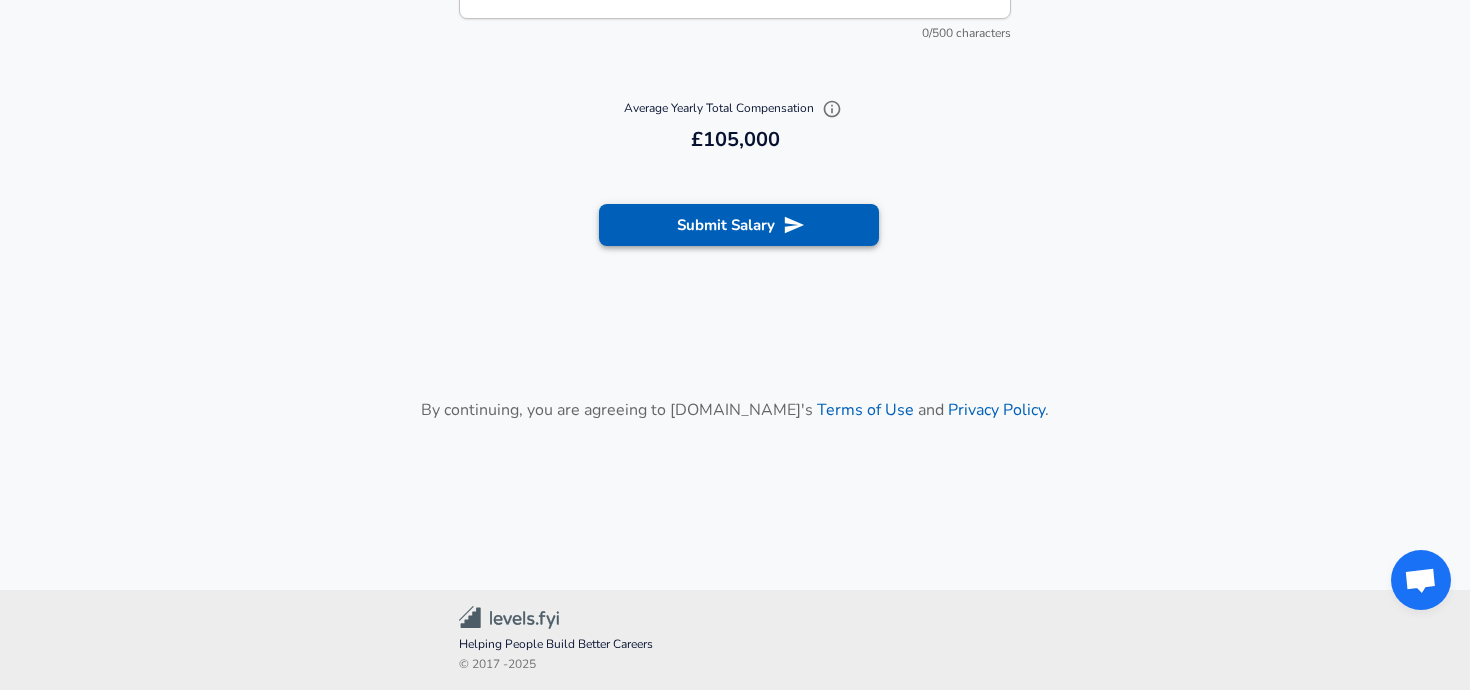 click on "Submit Salary" at bounding box center [739, 225] 